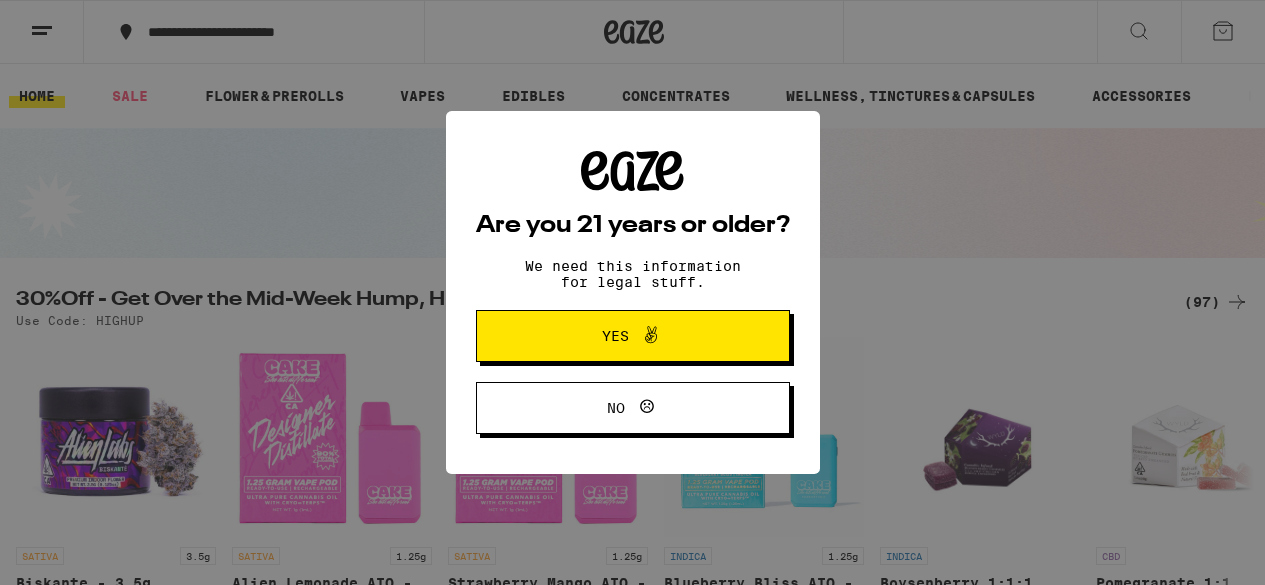 scroll, scrollTop: 0, scrollLeft: 0, axis: both 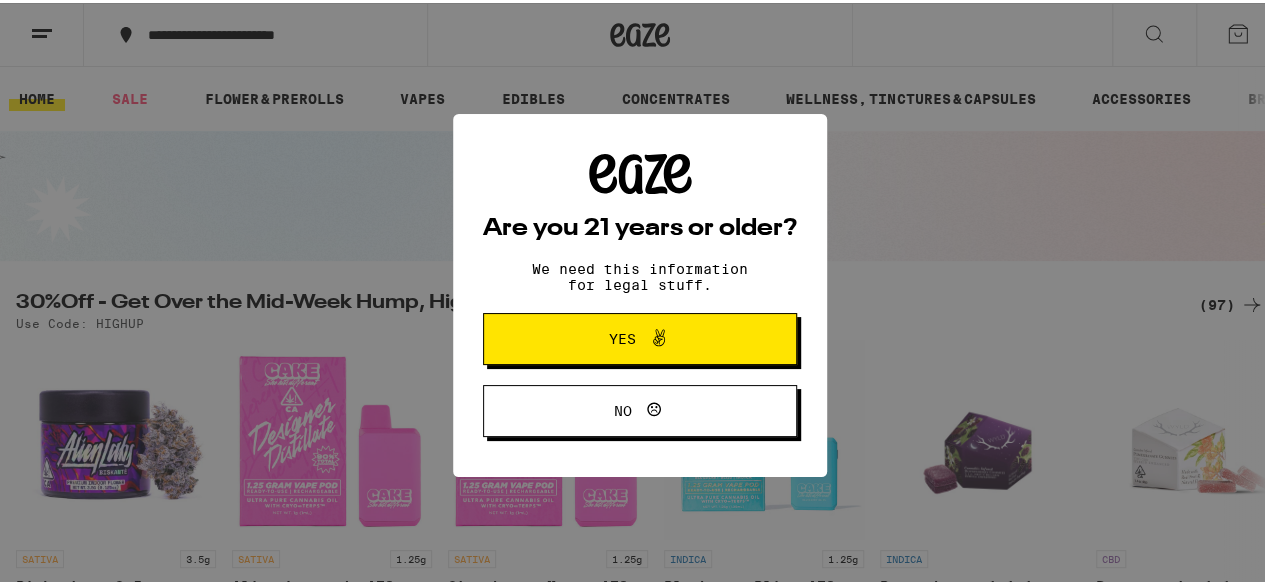 click on "Yes" at bounding box center (640, 336) 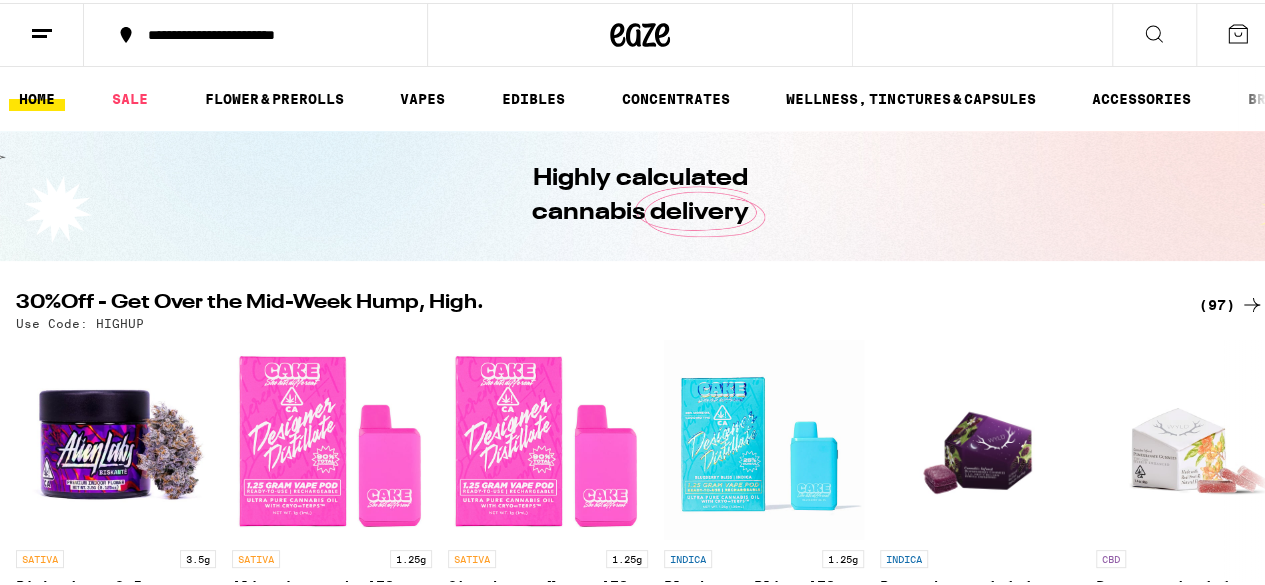 click at bounding box center [42, 32] 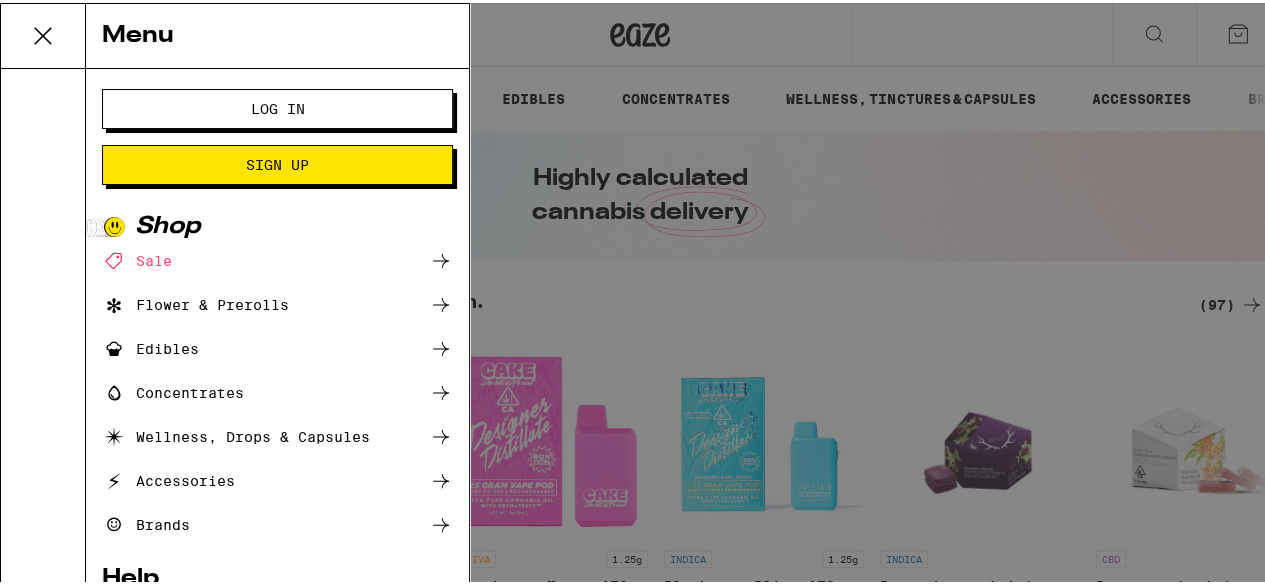 scroll, scrollTop: 0, scrollLeft: 0, axis: both 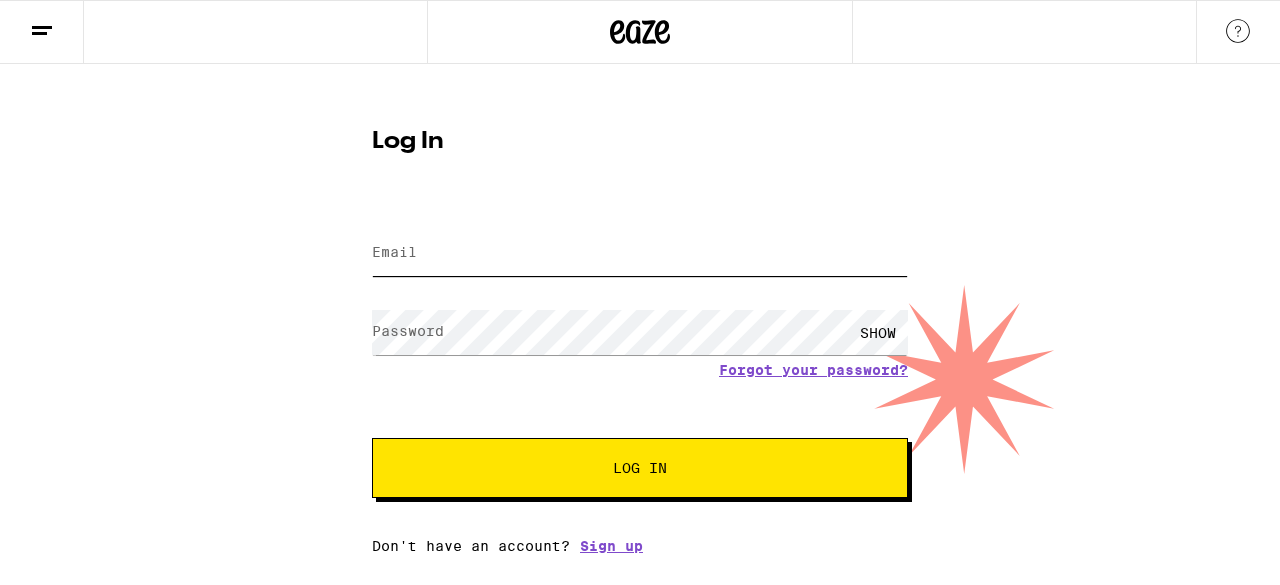 click on "Email" at bounding box center [640, 253] 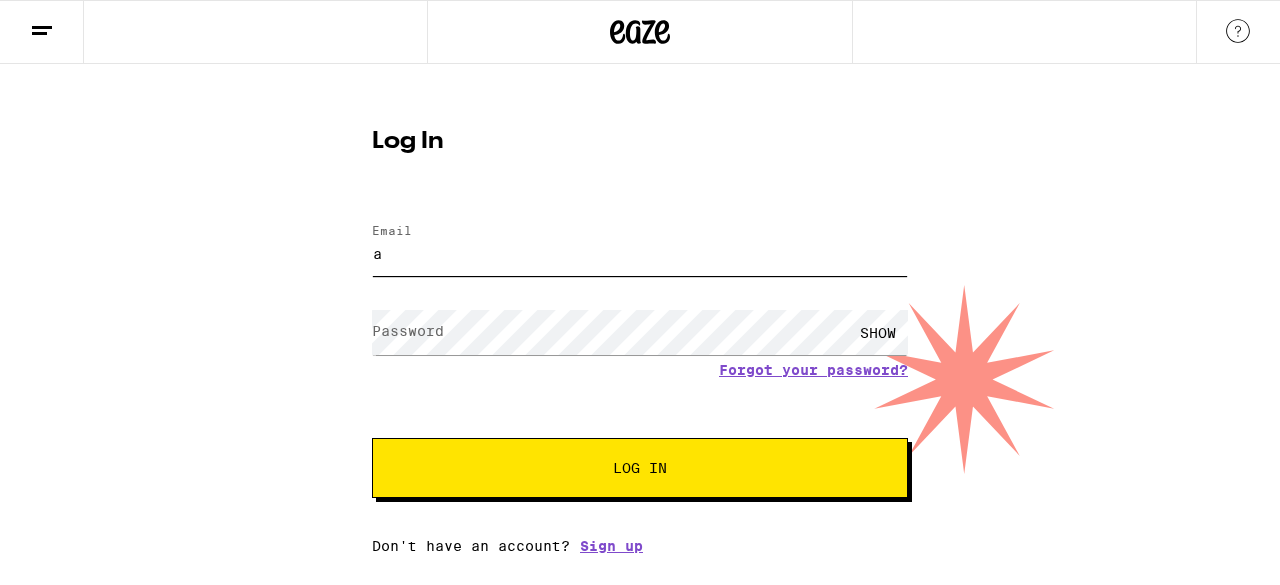 type on "[EMAIL]" 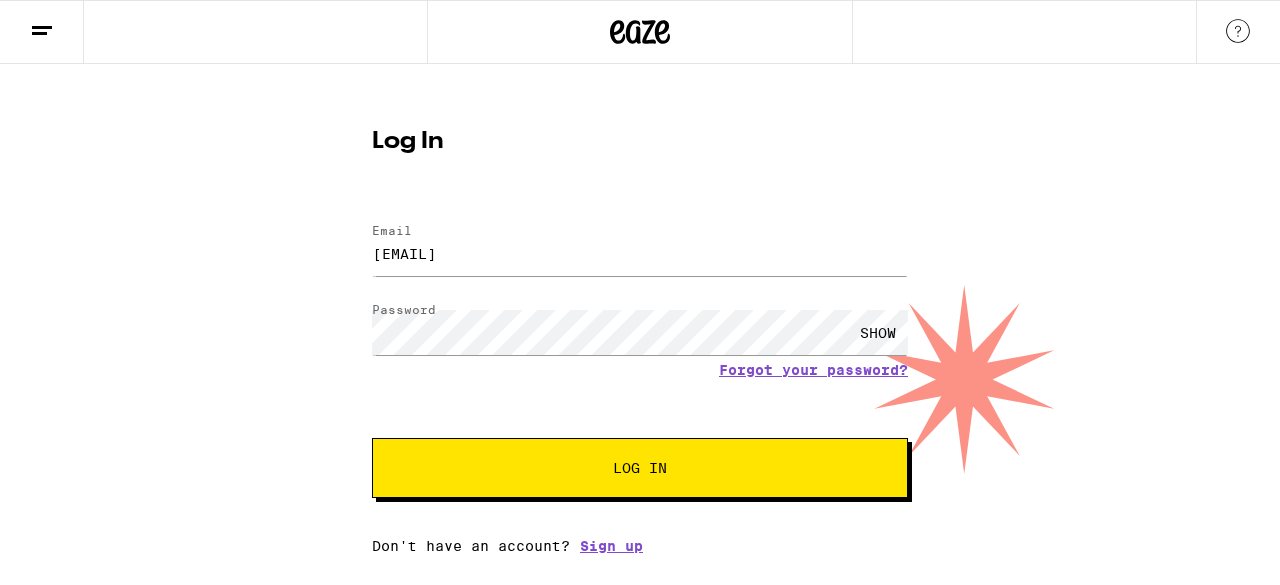 click on "Log In" at bounding box center (640, 468) 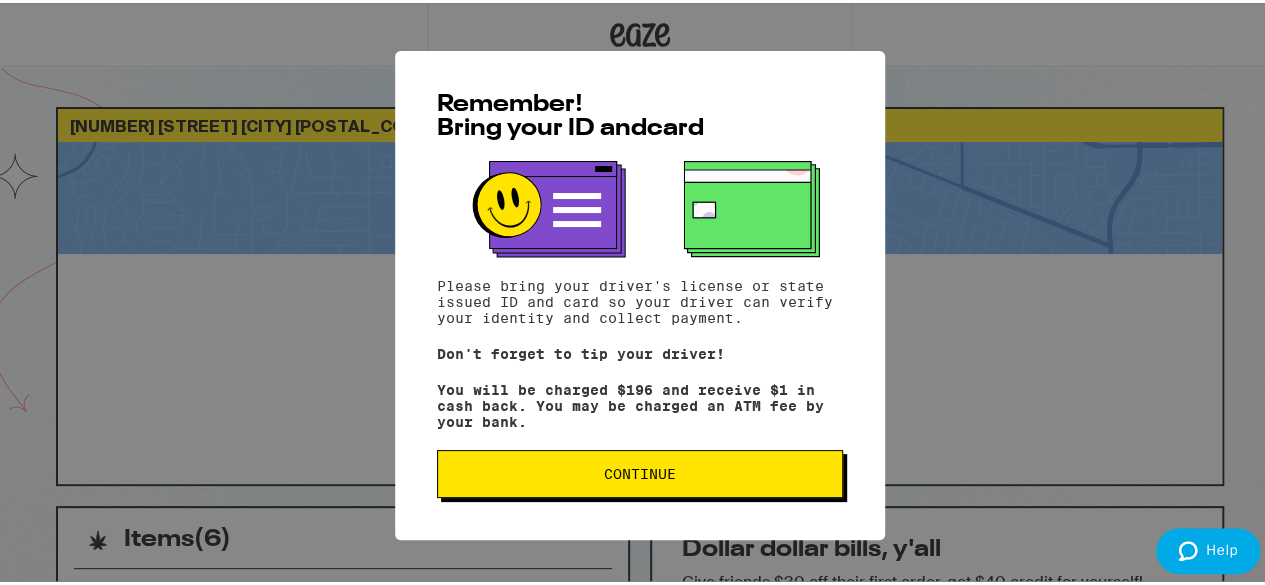 click on "Remember! Bring your ID and  card Please bring your driver's license or state issued ID and card so your driver can verify your identity and collect payment. Don't forget to tip your driver! You will be charged $196 and receive $1 in cash back. You may be charged an ATM fee by your bank. Continue" at bounding box center (640, 292) 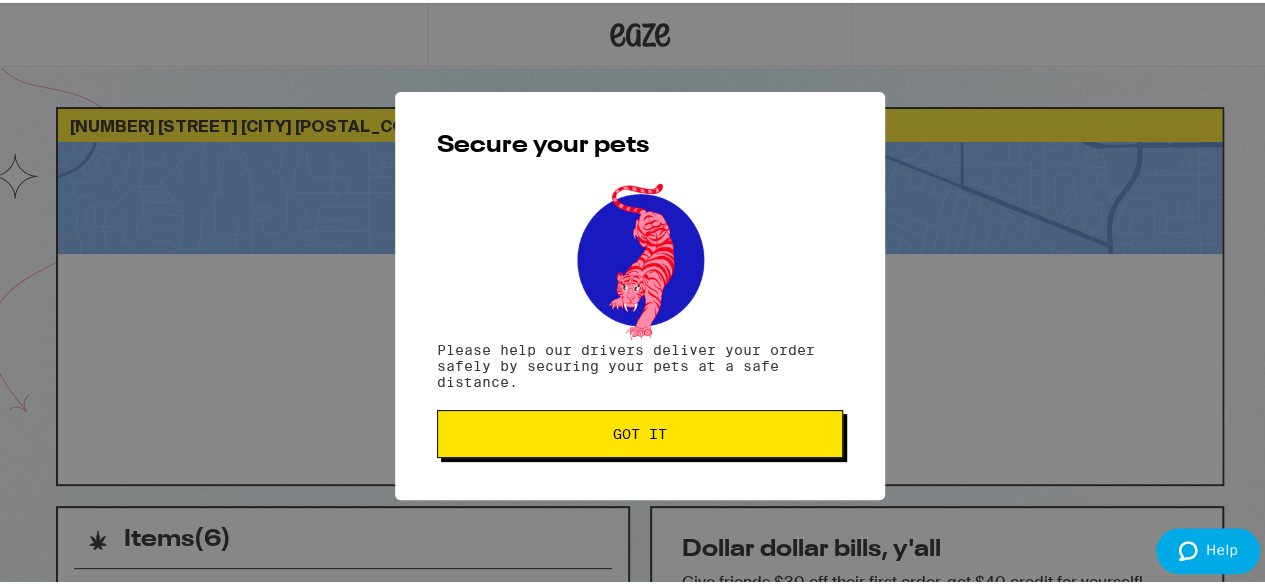 click on "Secure your pets Please help our drivers deliver your order safely by securing your pets at a safe distance. Got it" at bounding box center (640, 293) 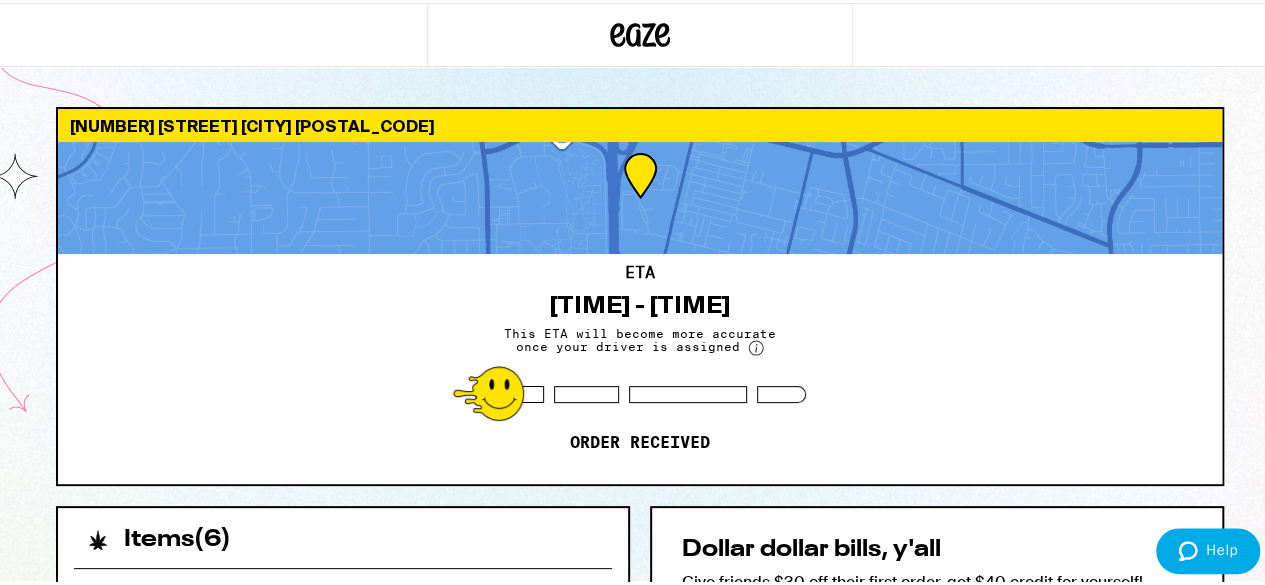 click 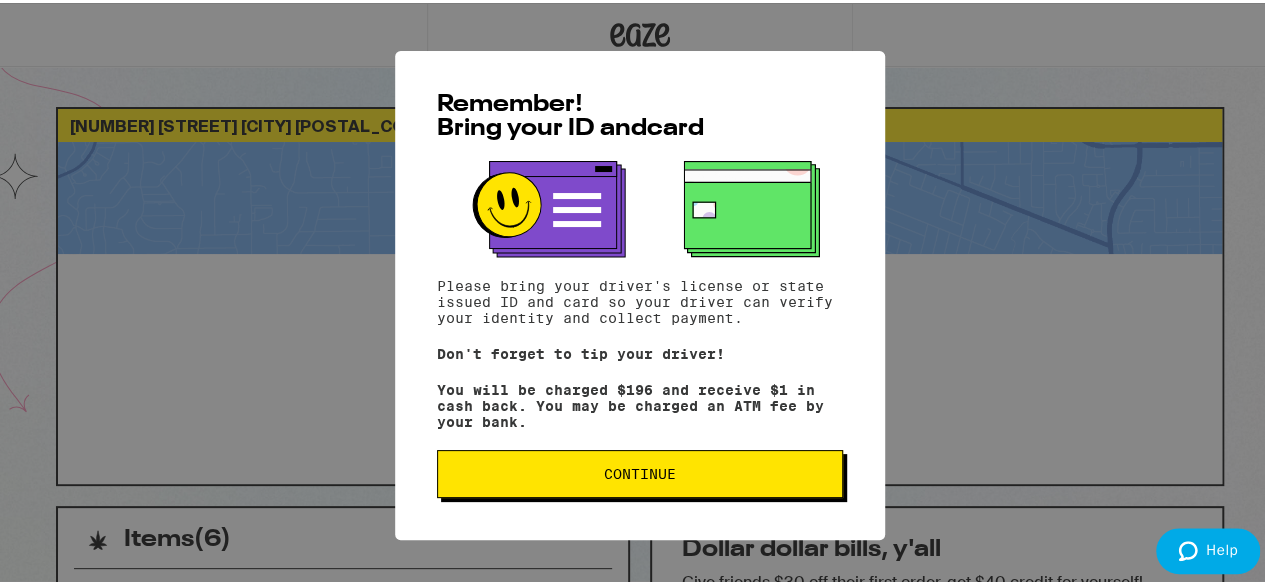 click on "Continue" at bounding box center [640, 471] 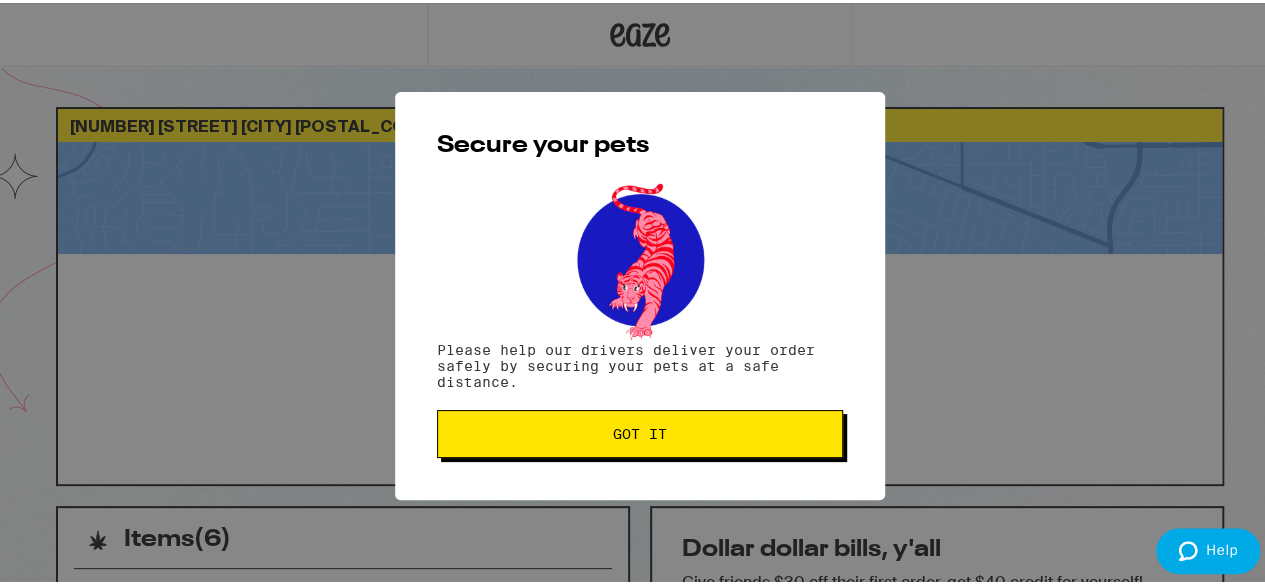 click on "Secure your pets Please help our drivers deliver your order safely by securing your pets at a safe distance. Got it" at bounding box center [640, 293] 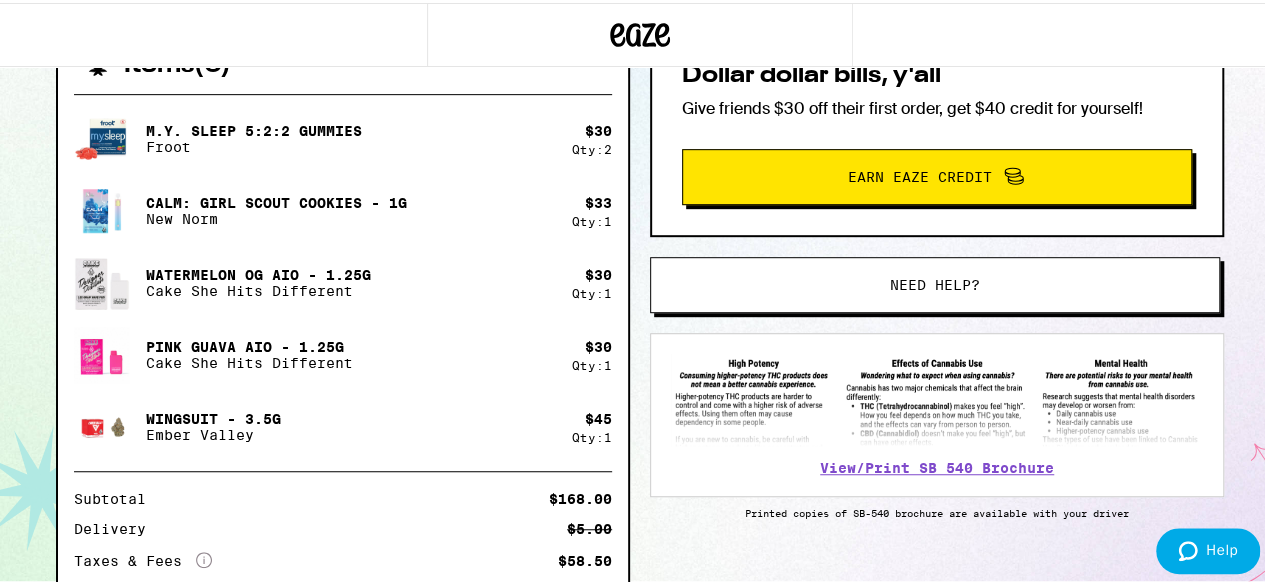 scroll, scrollTop: 473, scrollLeft: 0, axis: vertical 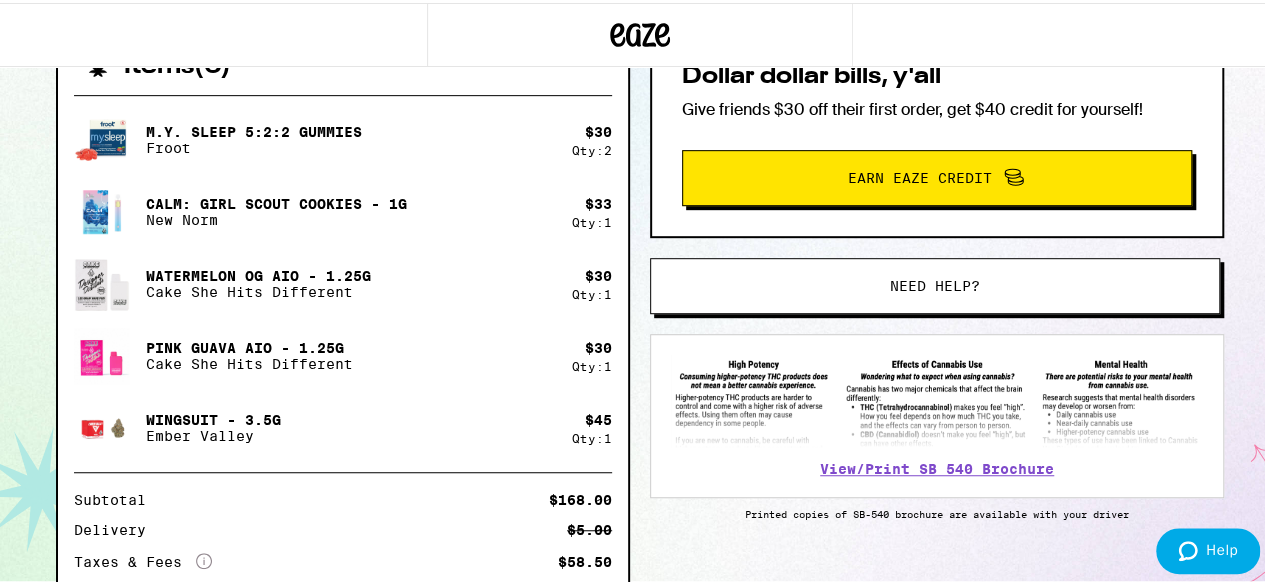 click on "Need help?" at bounding box center [935, 283] 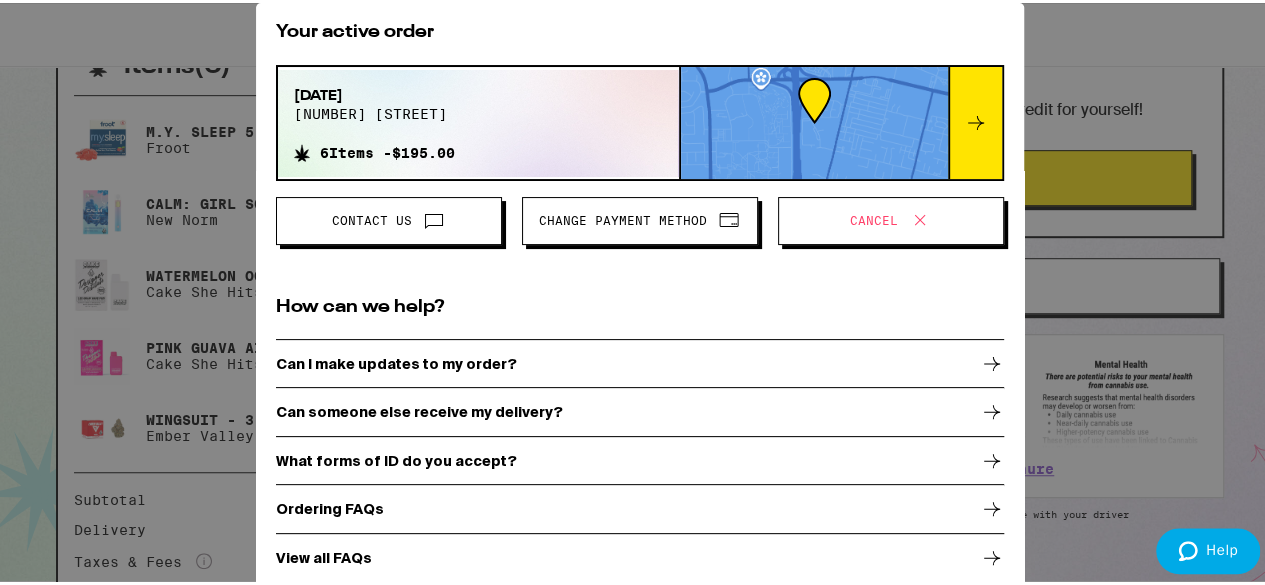 scroll, scrollTop: 104, scrollLeft: 0, axis: vertical 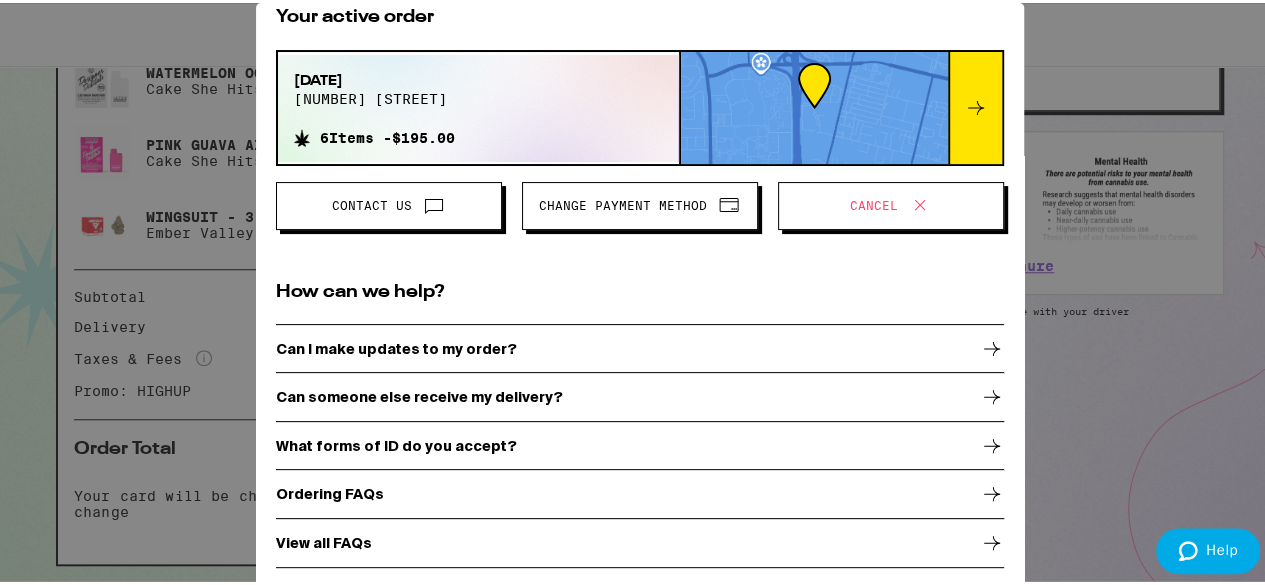 click 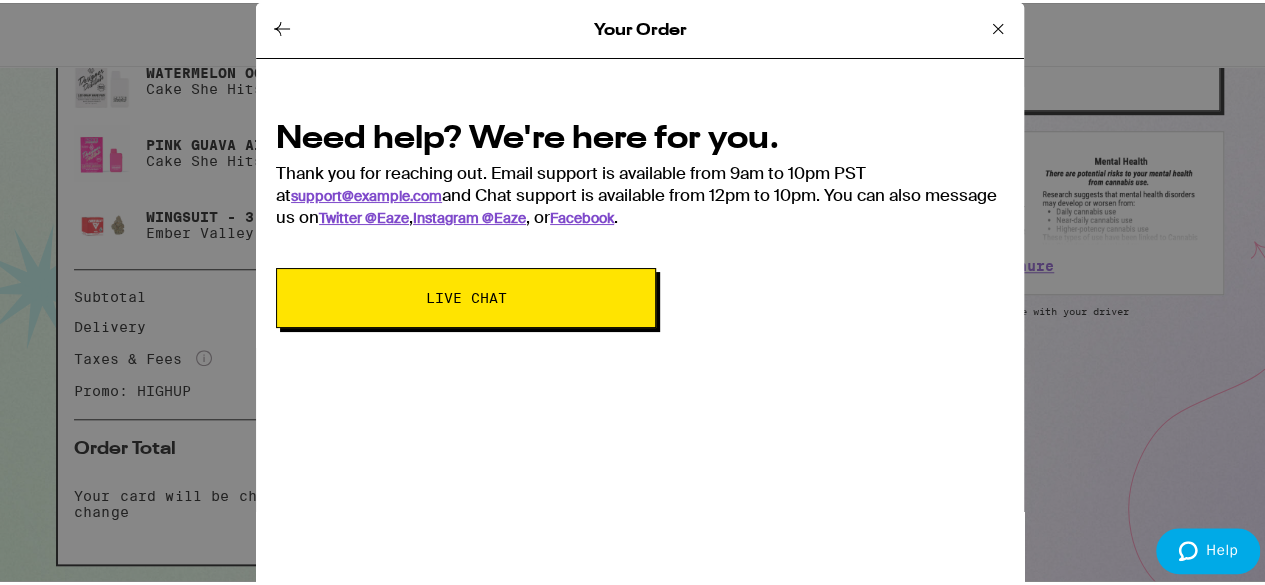 scroll, scrollTop: 0, scrollLeft: 0, axis: both 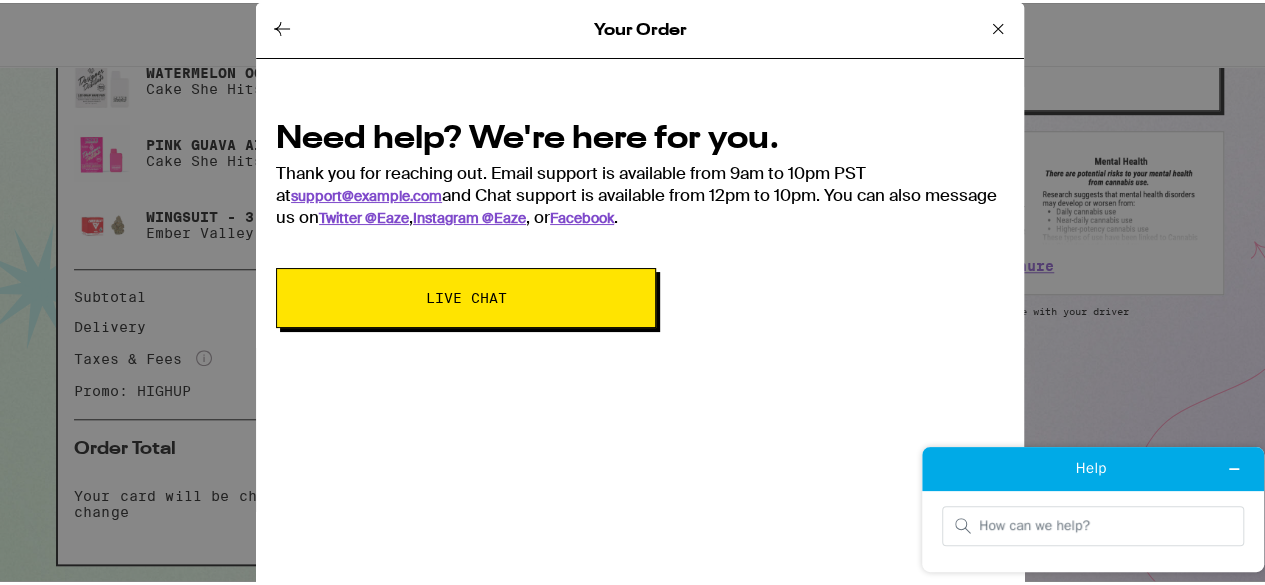 click on "Live Chat" at bounding box center (466, 295) 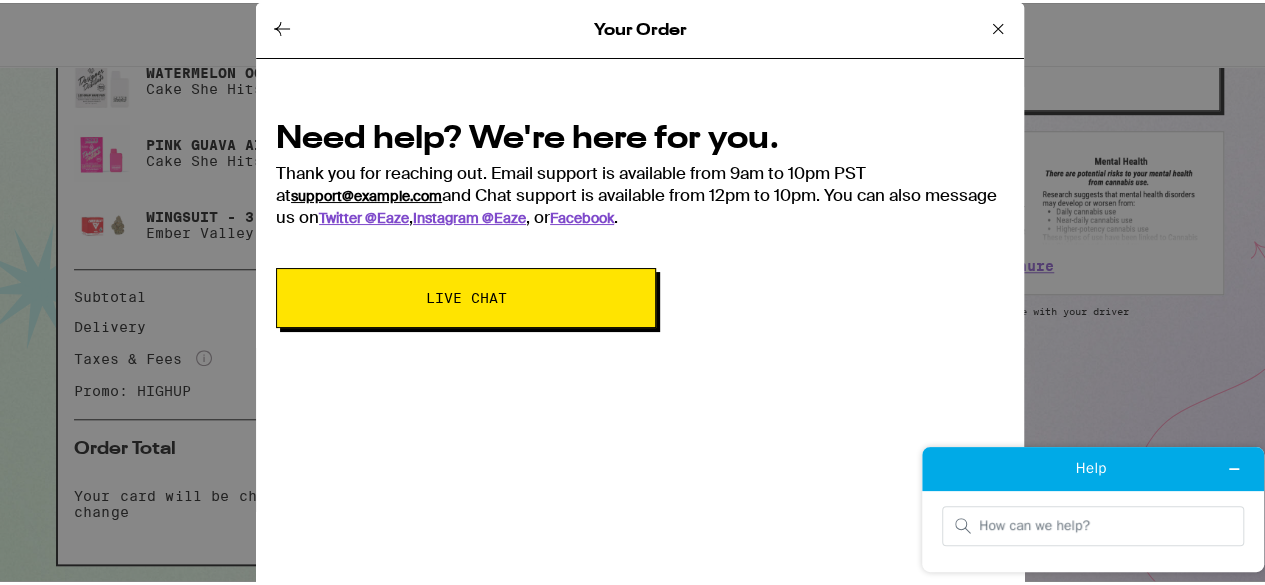 click on "support@example.com" at bounding box center [366, 193] 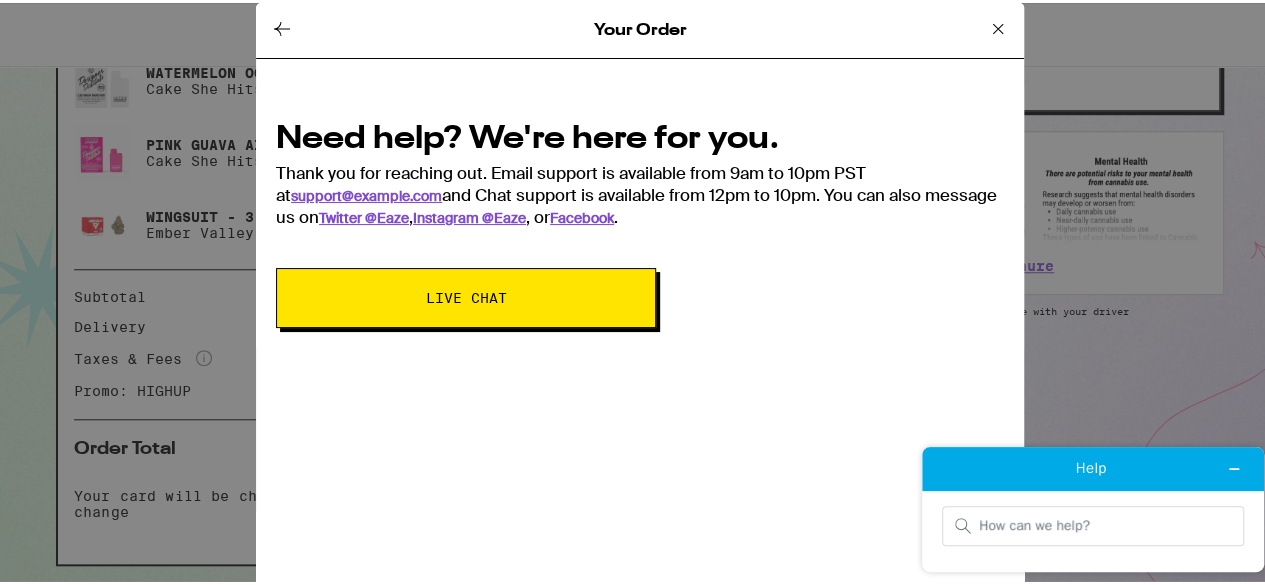 click 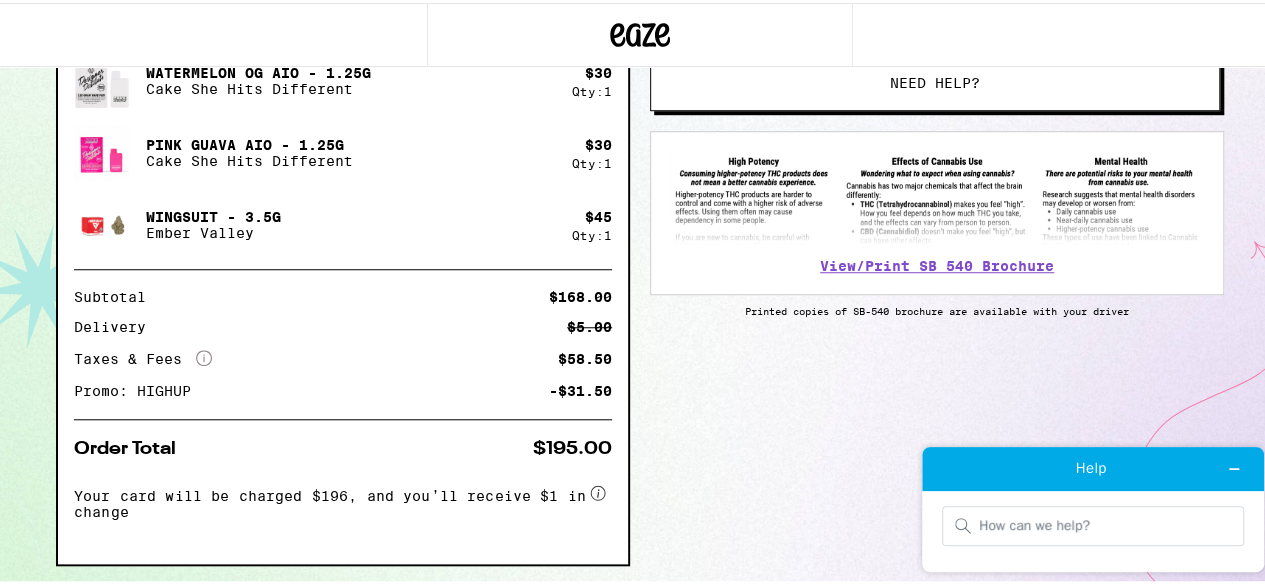 click on "Items  ( 6 ) M.Y. SLEEP 5:2:2 Gummies Froot $ 30 Qty:  2 Calm: Girl Scout Cookies - 1g New Norm $ 33 Qty:  1 Watermelon OG AIO - 1.25g Cake She Hits Different $ 30 Qty:  1 Pink Guava AIO - 1.25g Cake She Hits Different $ 30 Qty:  1 Wingsuit - 3.5g Ember Valley $ 45 Qty:  1 Subtotal $168.00 Delivery $5.00 Taxes & Fees More Info $58.50 Promo: HIGHUP -$31.50 Order Total $195.00 Your card will be charged $196, and you’ll receive $1 in change  Items  ( 6 ) M.Y. SLEEP 5:2:2 Gummies Froot $ 30 Qty:  2 Calm: Girl Scout Cookies - 1g New Norm $ 33 Qty:  1 Watermelon OG AIO - 1.25g Cake She Hits Different $ 30 Qty:  1 Pink Guava AIO - 1.25g Cake She Hits Different $ 30 Qty:  1 Wingsuit - 3.5g Ember Valley $ 45 Qty:  1 Subtotal $168.00 Delivery $5.00 Taxes & Fees More Info $58.50 Promo: HIGHUP -$31.50 Order Total $195.00 Your card will be charged $196, and you’ll receive $1 in change Dollar dollar bills, y'all Give friends $30 off their first order, get $40 credit for yourself! Earn Eaze Credit Need help?" at bounding box center (640, 235) 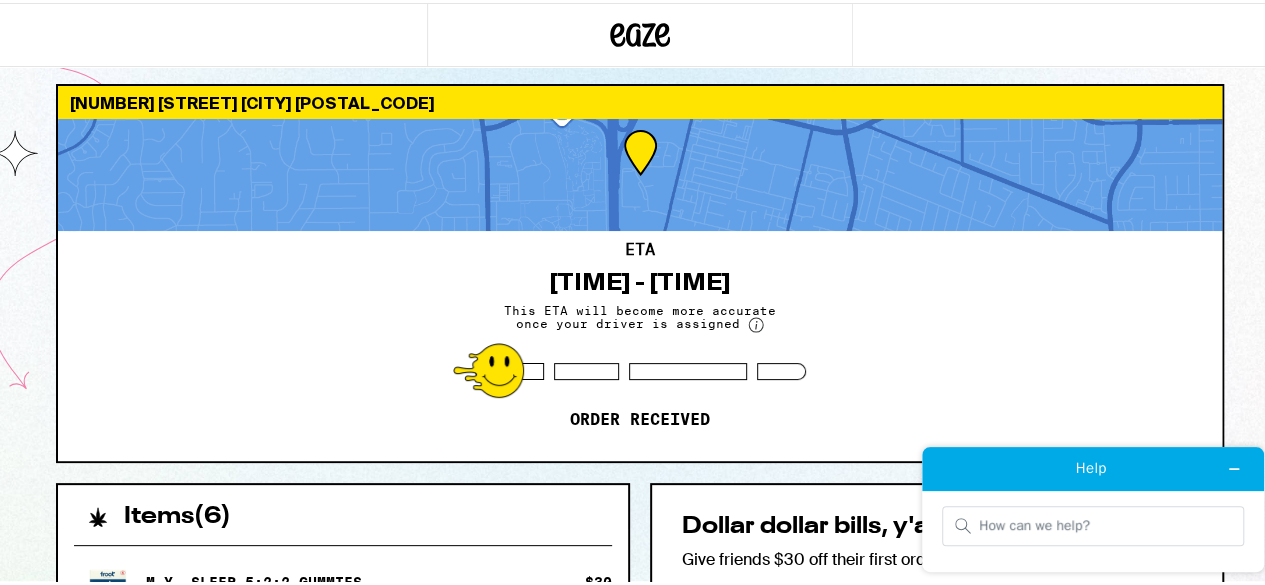 scroll, scrollTop: 0, scrollLeft: 0, axis: both 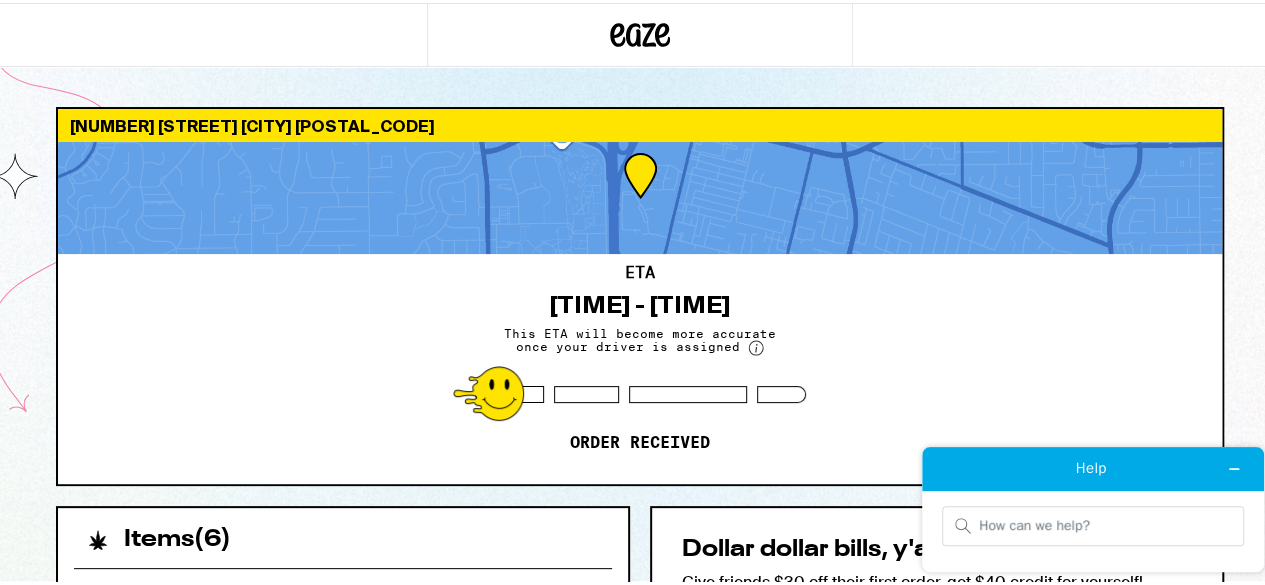 click on "[NUMBER] [STREET] [CITY] [POSTAL_CODE]" at bounding box center (640, 122) 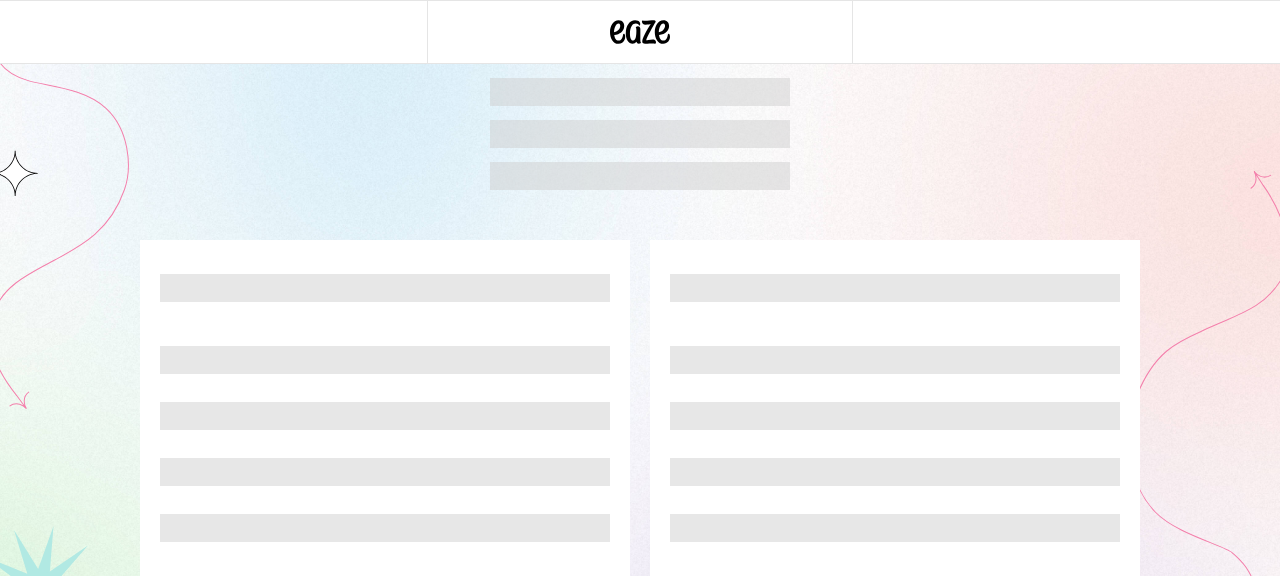 scroll, scrollTop: 0, scrollLeft: 0, axis: both 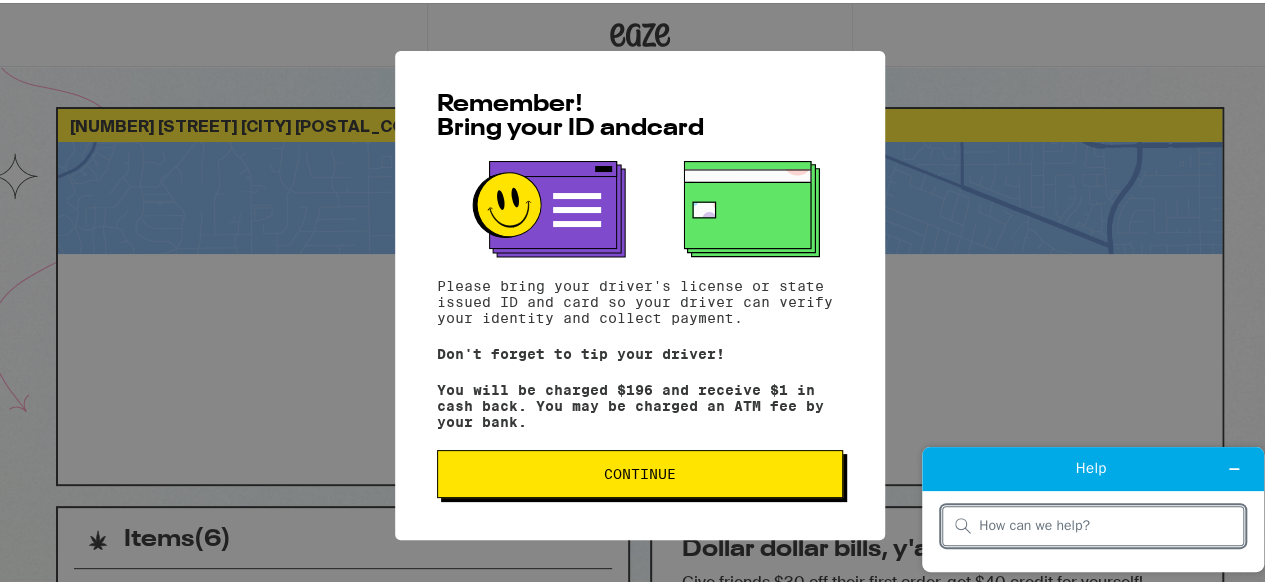 click on "Remember! Bring your ID and  card Please bring your driver's license or state issued ID and card so your driver can verify your identity and collect payment. Don't forget to tip your driver! You will be charged $196 and receive $1 in cash back. You may be charged an ATM fee by your bank. Continue" at bounding box center [640, 292] 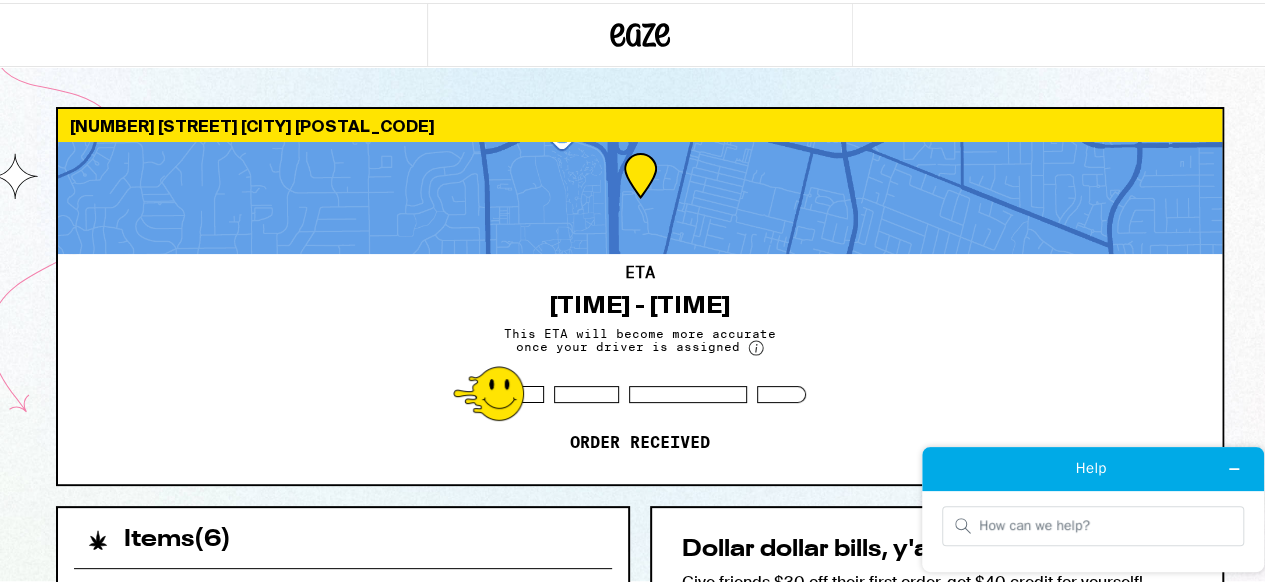 click 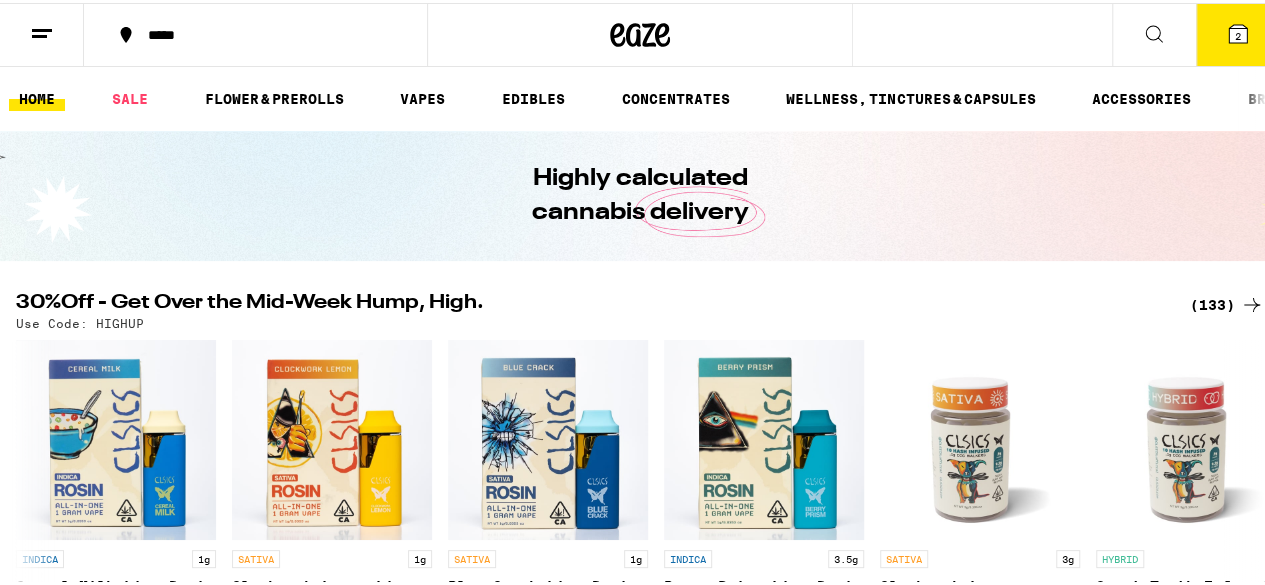 drag, startPoint x: 648, startPoint y: 47, endPoint x: 1222, endPoint y: 53, distance: 574.0314 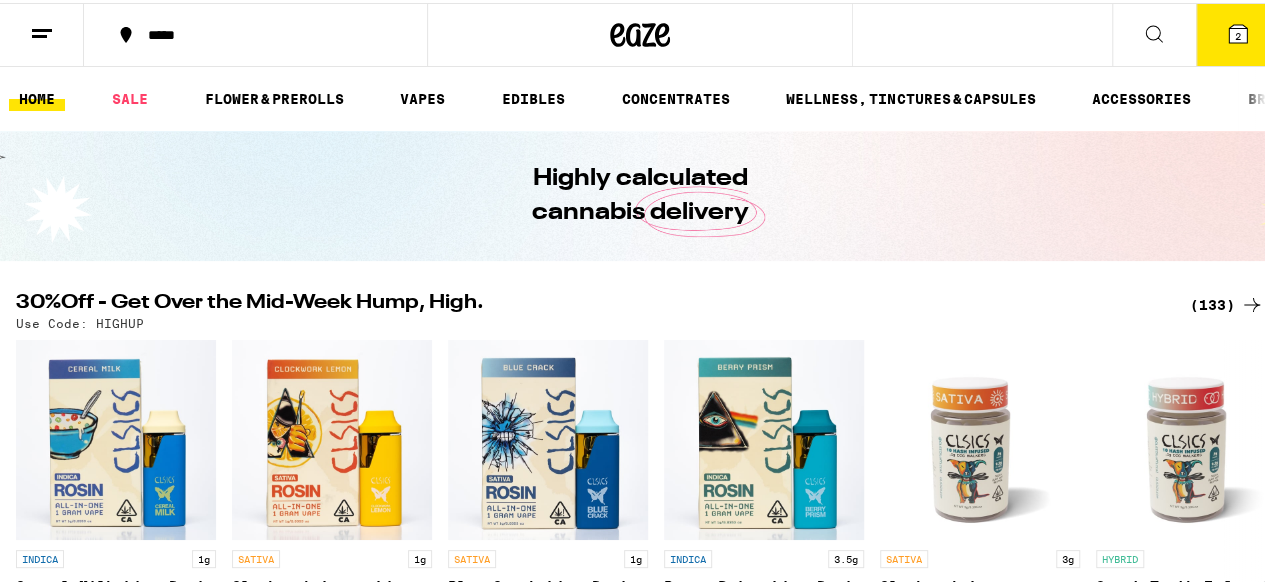 click on "2" at bounding box center (1238, 33) 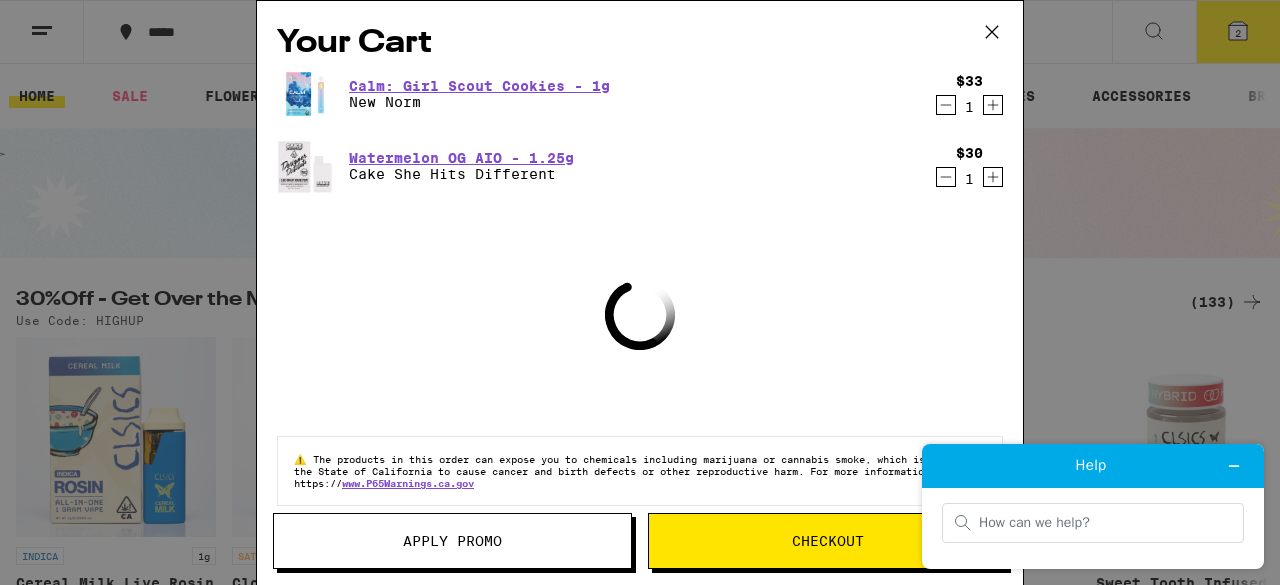 scroll, scrollTop: 0, scrollLeft: 0, axis: both 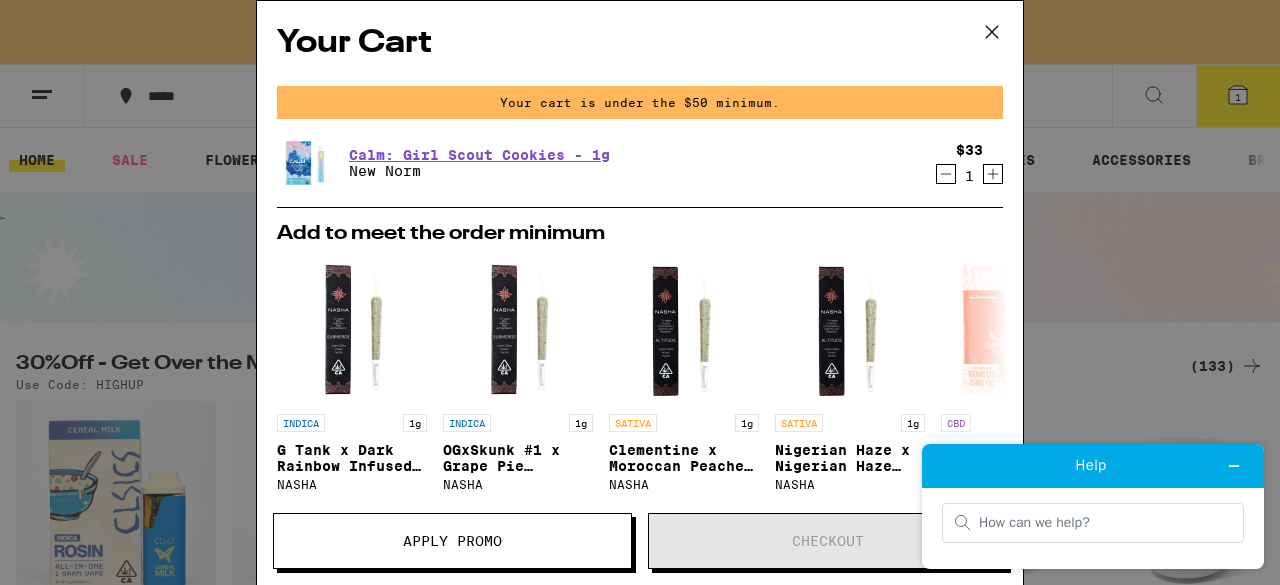 click on "1" at bounding box center [969, 176] 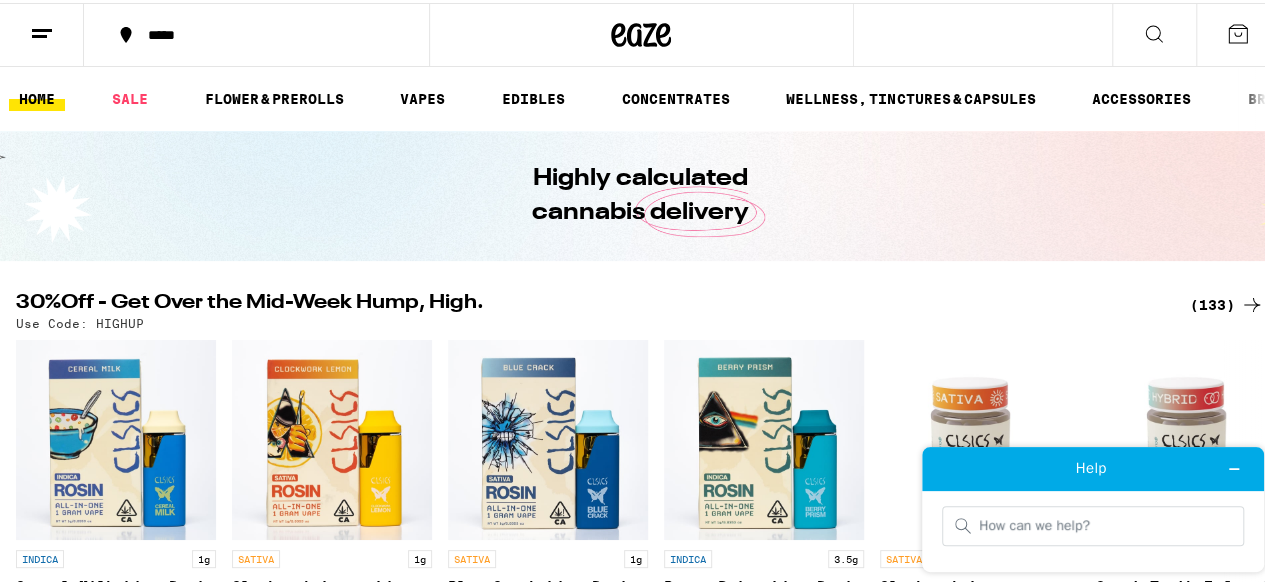 click at bounding box center [42, 32] 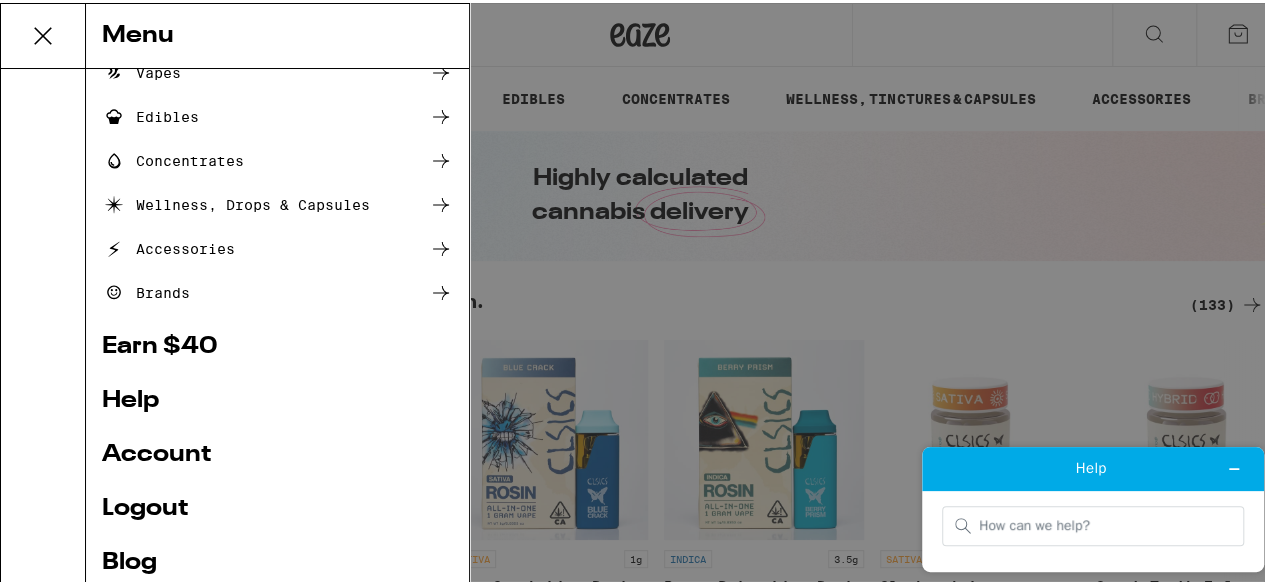 scroll, scrollTop: 279, scrollLeft: 0, axis: vertical 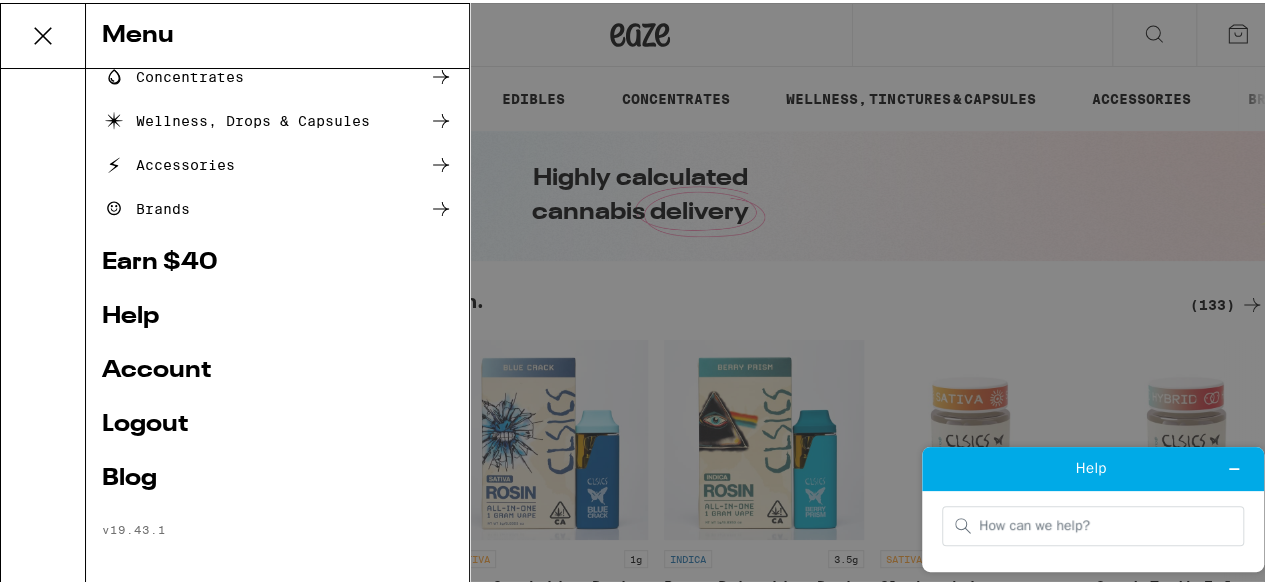 click on "Account" at bounding box center (277, 368) 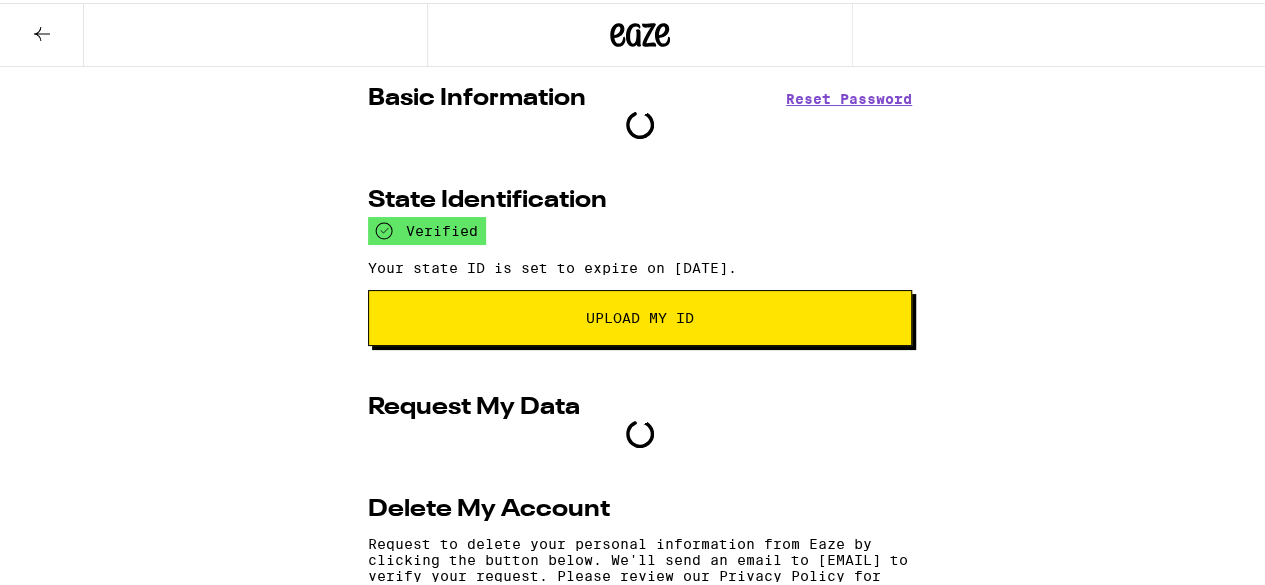scroll, scrollTop: 0, scrollLeft: 0, axis: both 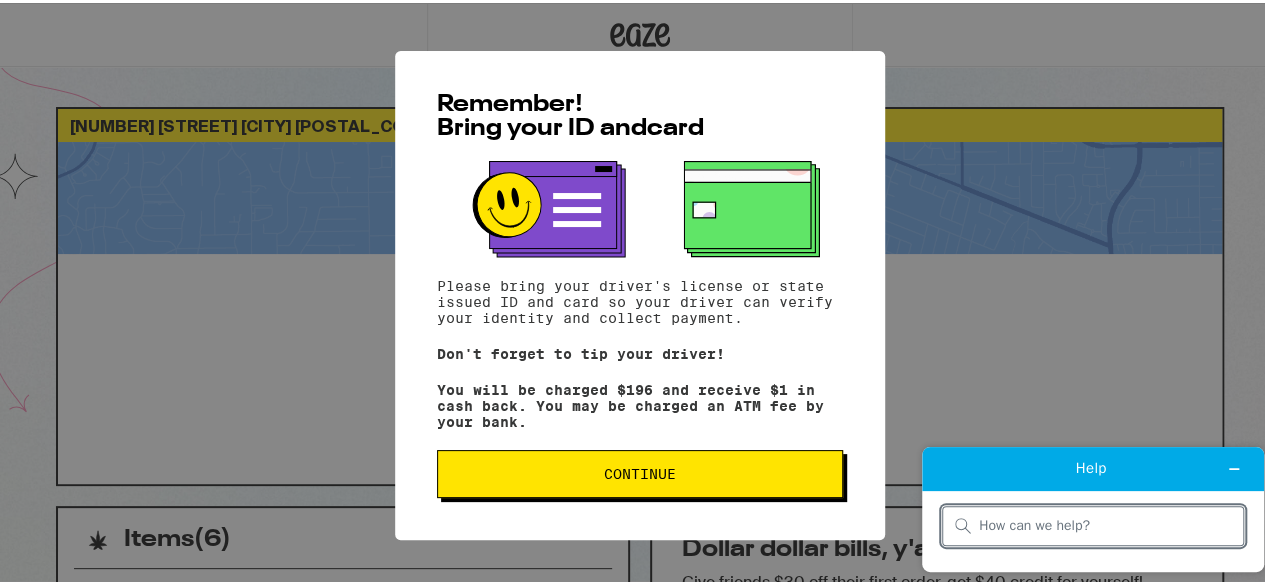 click on "Remember! Bring your ID and  card Please bring your driver's license or state issued ID and card so your driver can verify your identity and collect payment. Don't forget to tip your driver! You will be charged $196 and receive $1 in cash back. You may be charged an ATM fee by your bank. Continue" at bounding box center (640, 292) 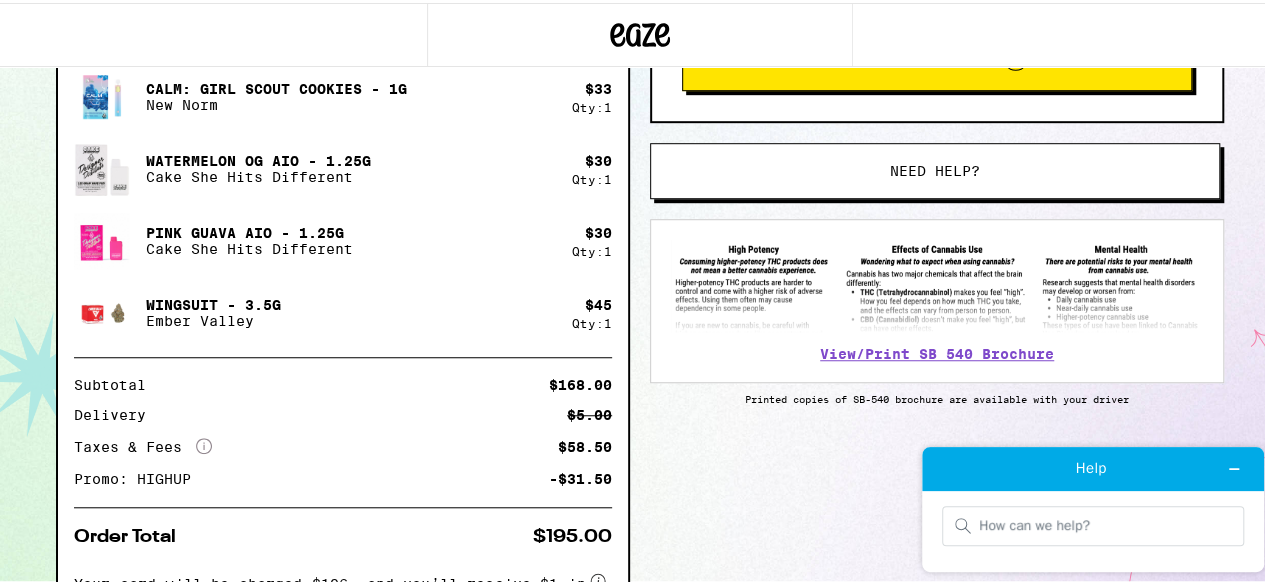 scroll, scrollTop: 0, scrollLeft: 0, axis: both 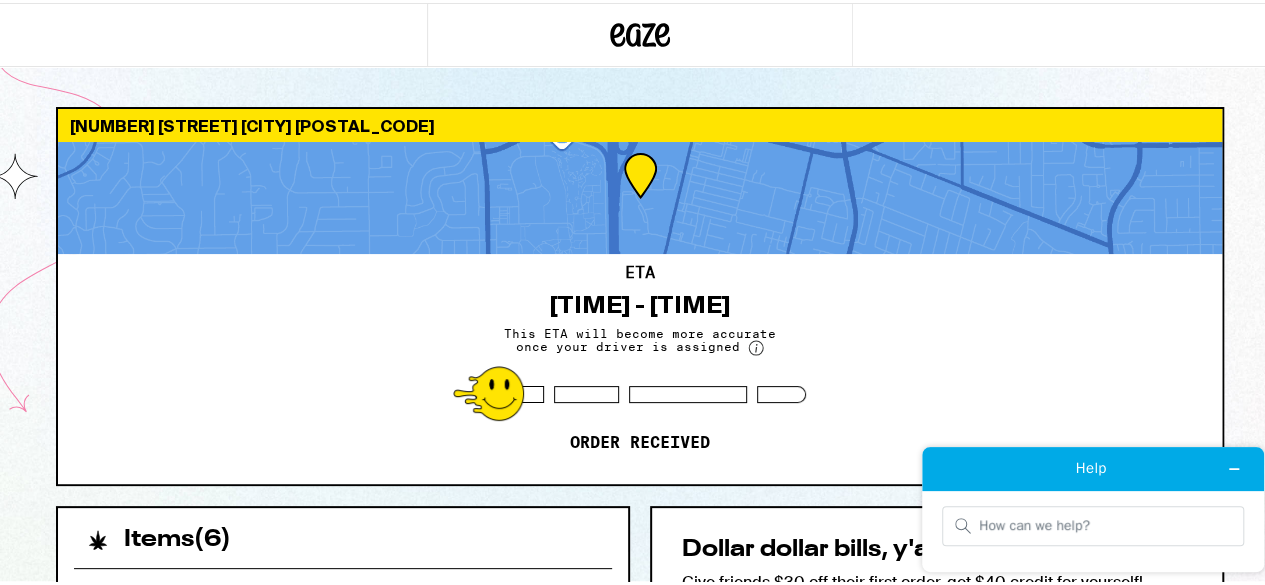 click at bounding box center [640, 32] 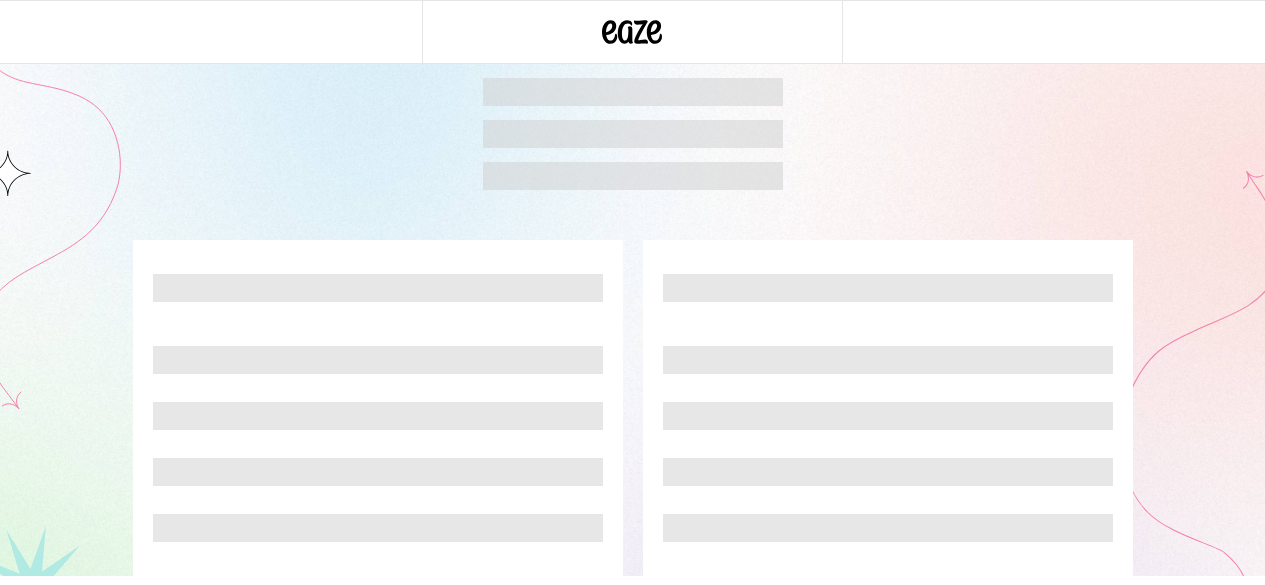 scroll, scrollTop: 0, scrollLeft: 0, axis: both 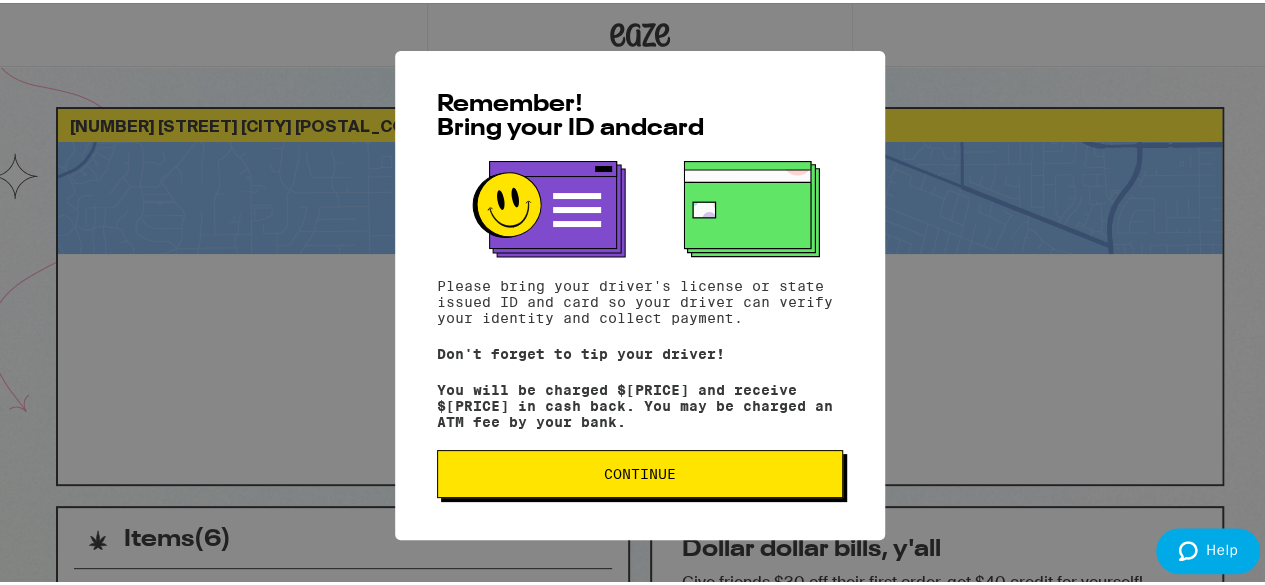 click 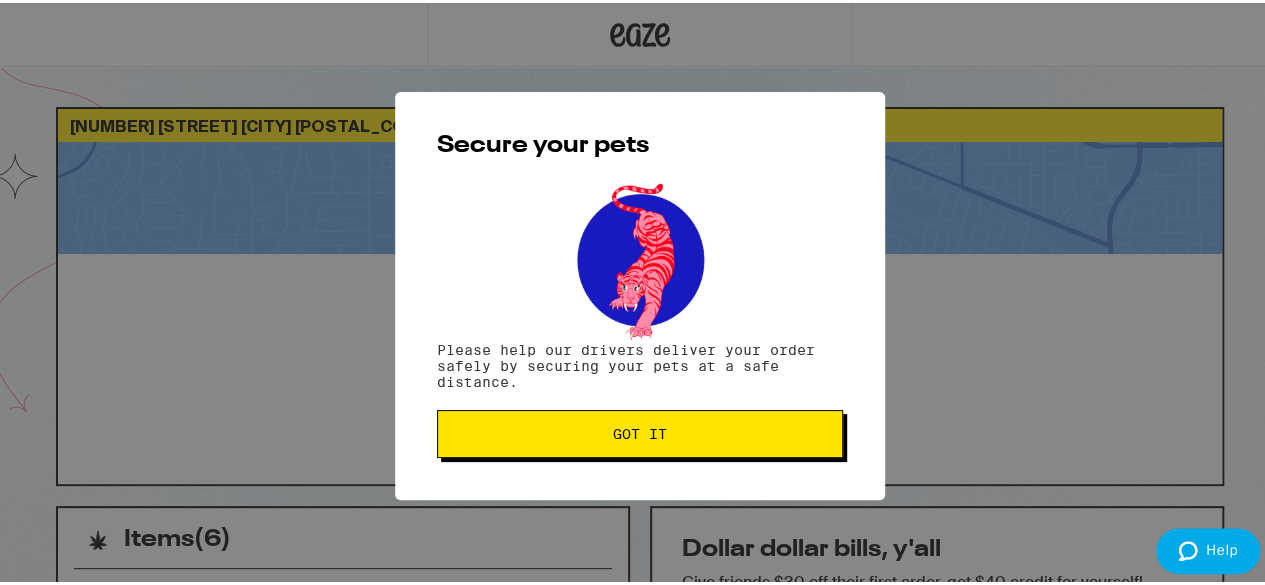 click on "Got it" at bounding box center (640, 431) 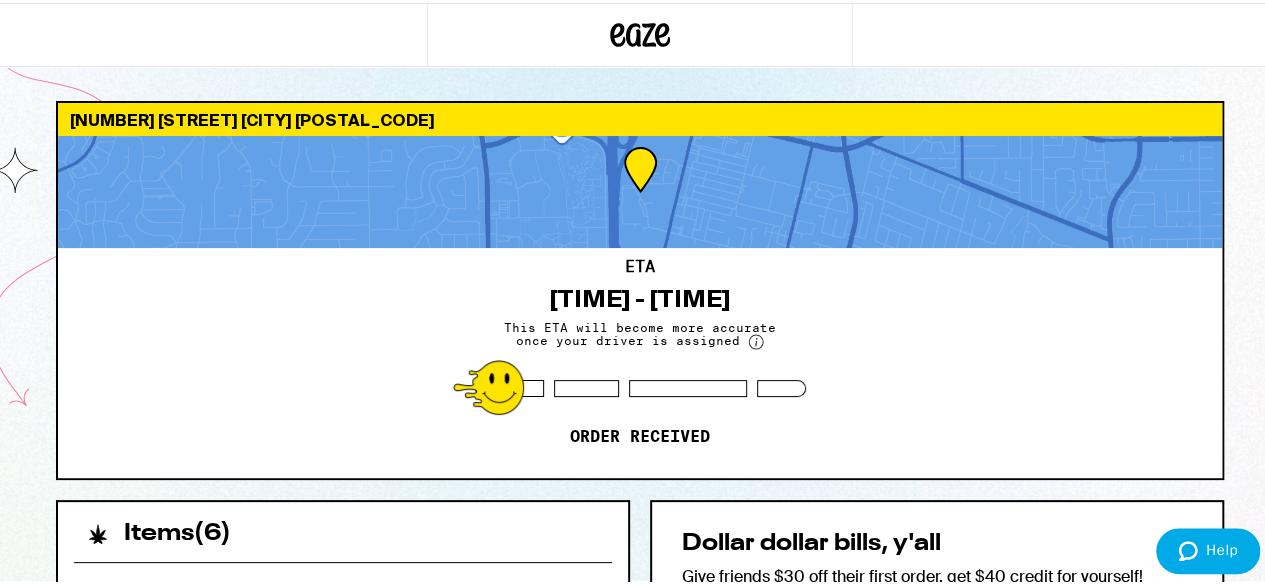 scroll, scrollTop: 0, scrollLeft: 0, axis: both 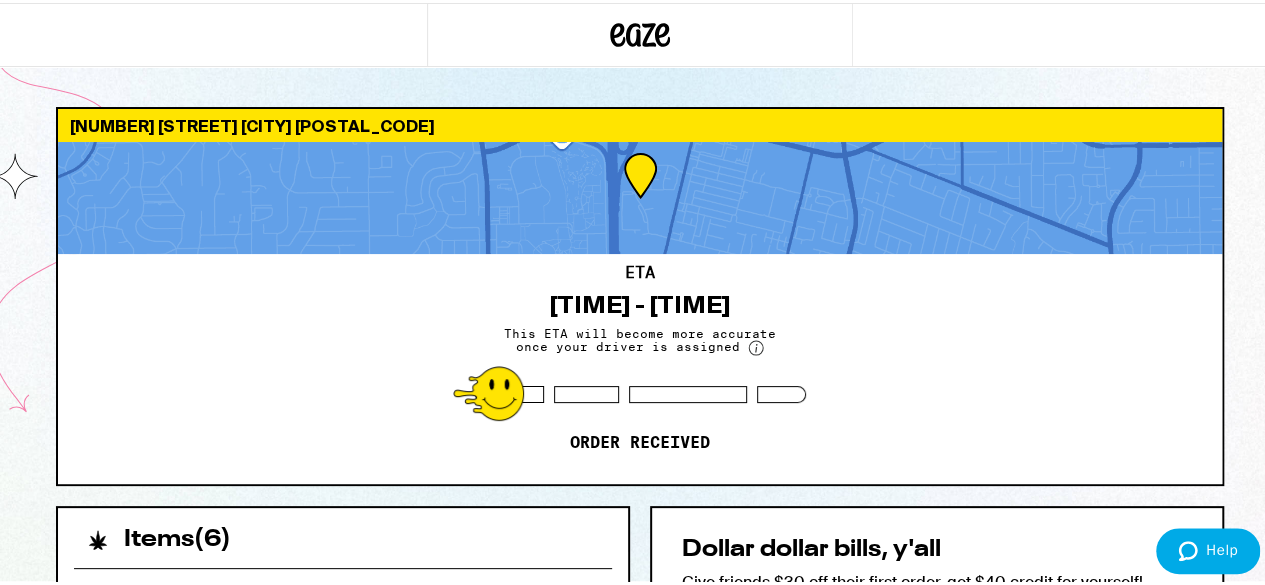 click on "[TIME] - [TIME]" at bounding box center [640, 302] 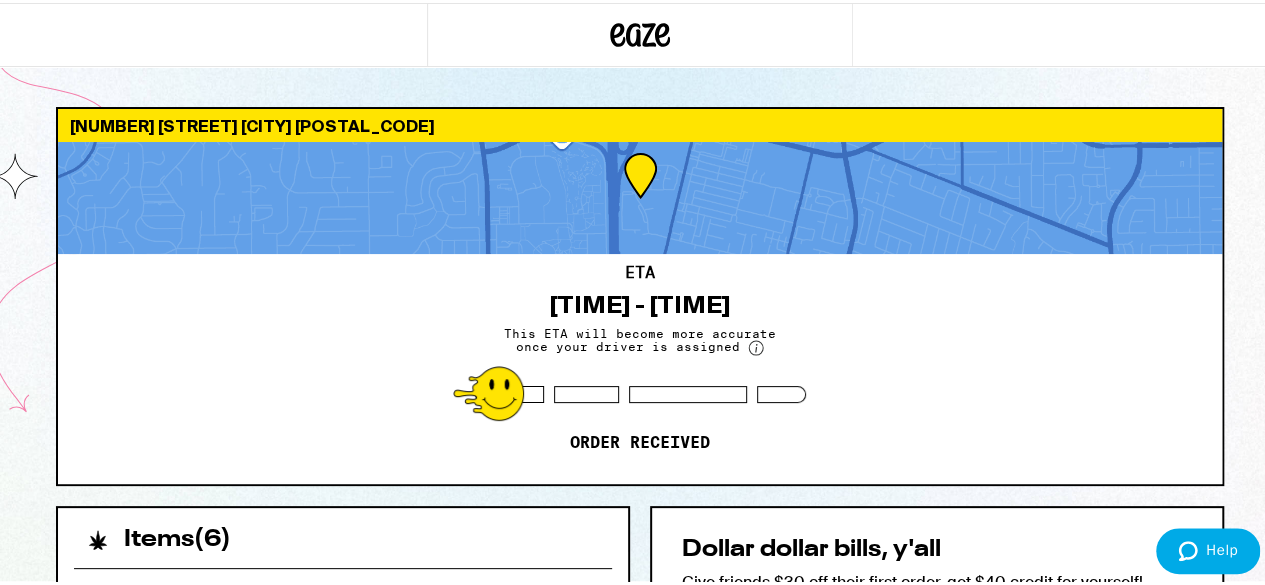 click at bounding box center (640, 32) 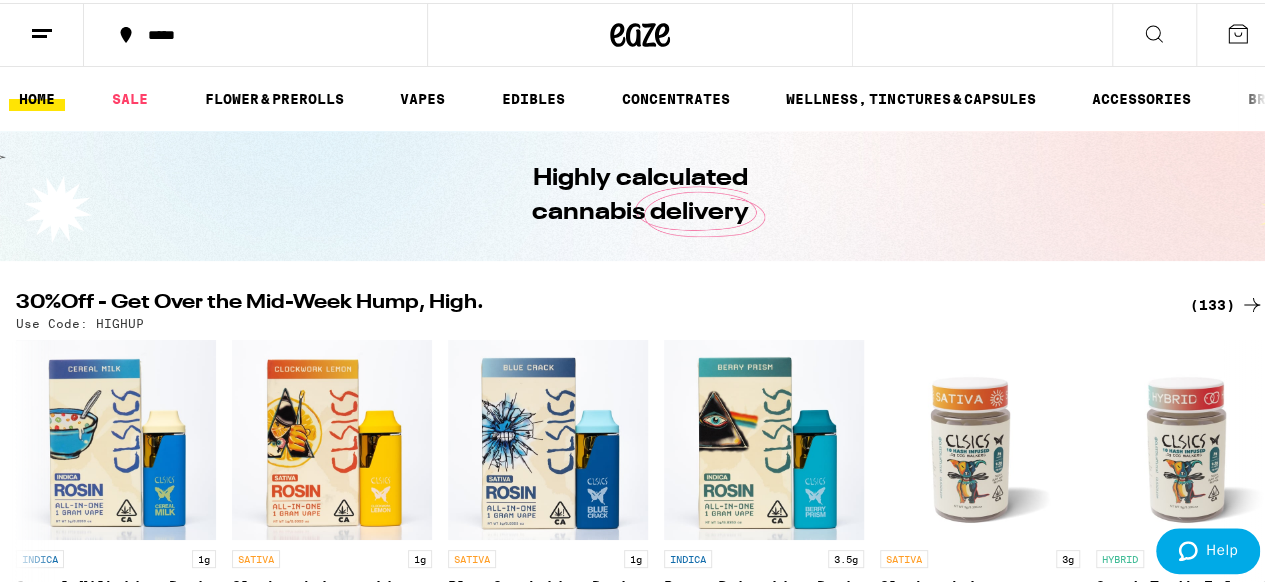 click on "*****" at bounding box center (255, 32) 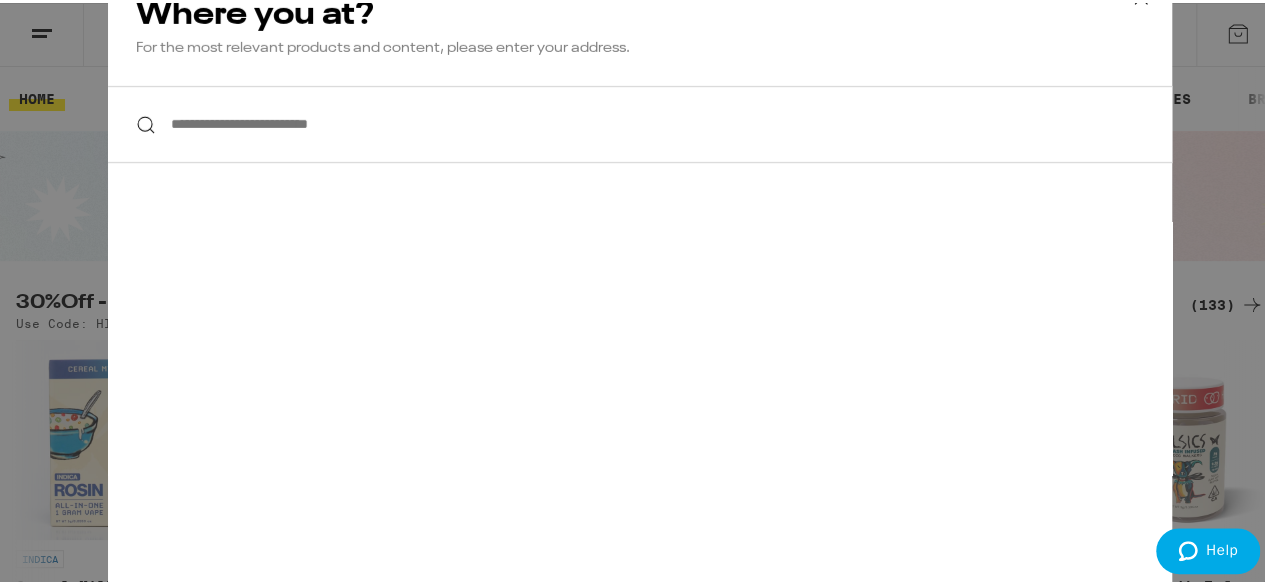 click on "**********" at bounding box center (640, 292) 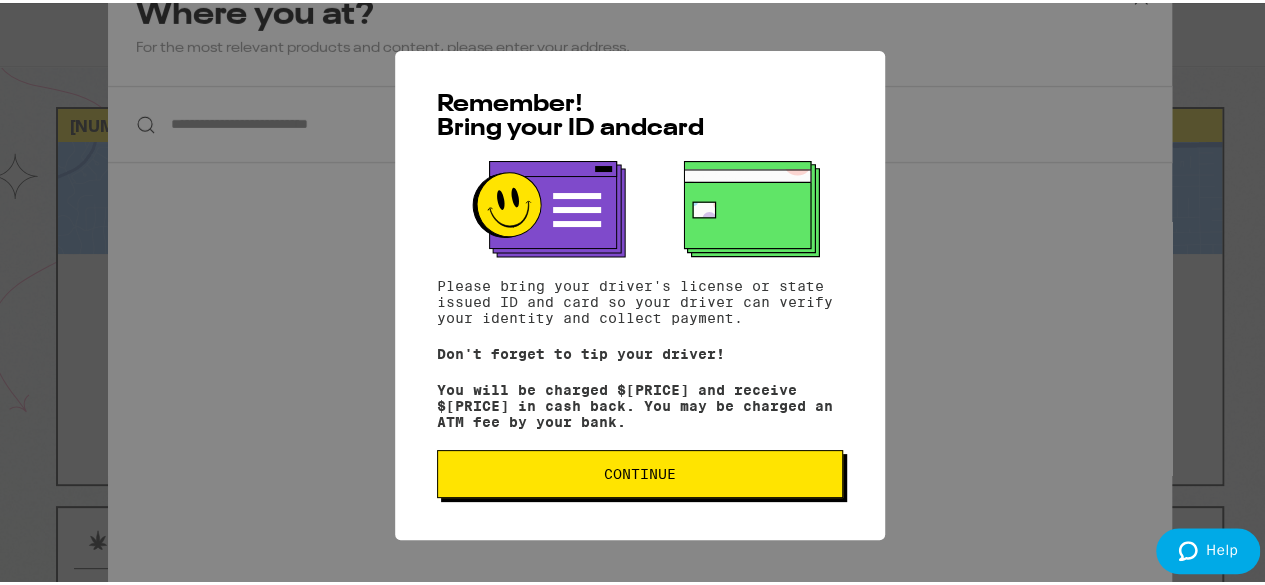 click on "Remember! Bring your ID and  card Please bring your driver's license or state issued ID and card so your driver can verify your identity and collect payment. Don't forget to tip your driver! You will be charged $196 and receive $1 in cash back. You may be charged an ATM fee by your bank. Continue" at bounding box center [640, 292] 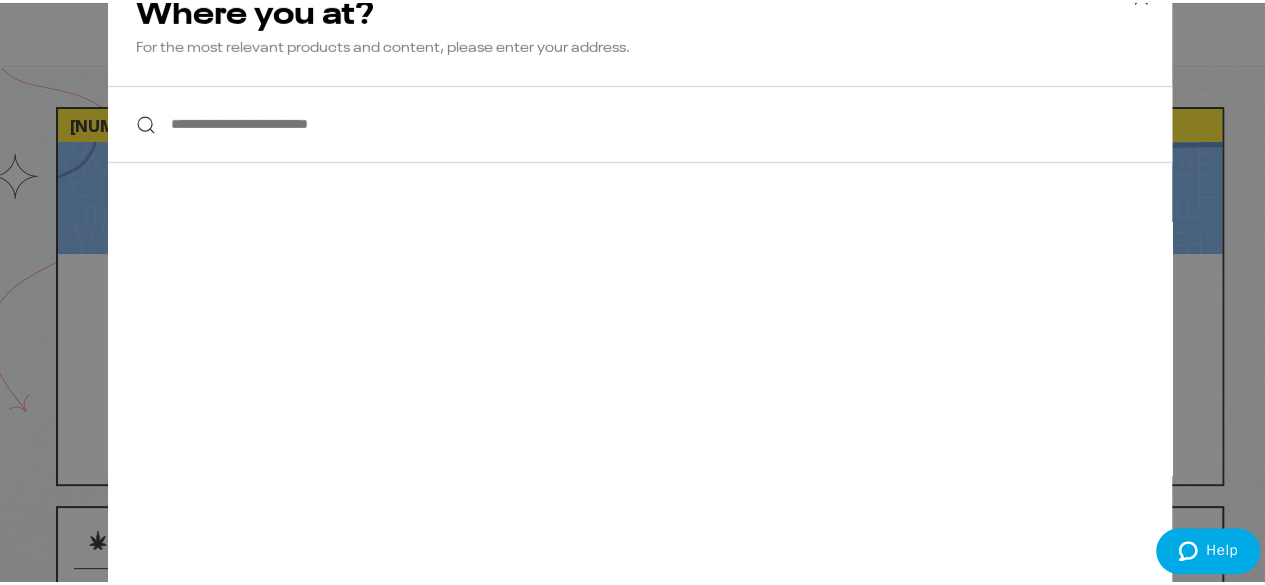 click on "Remember! Bring your ID and  card Please bring your driver's license or state issued ID and card so your driver can verify your identity and collect payment. Don't forget to tip your driver! You will be charged $196 and receive $1 in cash back. You may be charged an ATM fee by your bank. Continue" at bounding box center [640, 292] 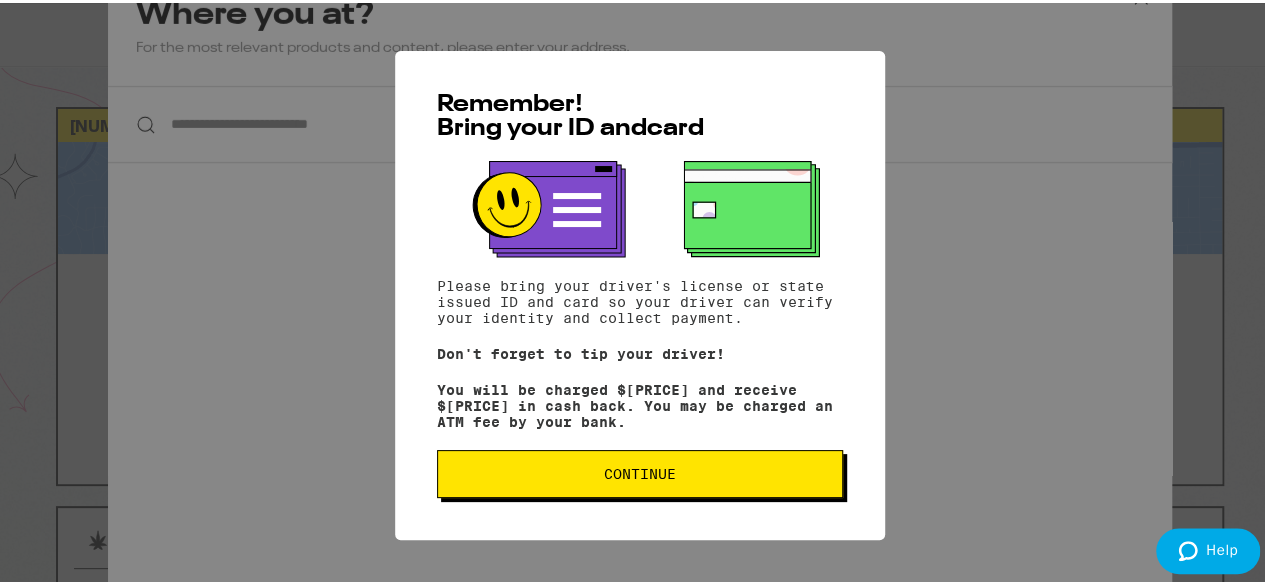 click on "Remember! Bring your ID and  card Please bring your driver's license or state issued ID and card so your driver can verify your identity and collect payment. Don't forget to tip your driver! You will be charged $196 and receive $1 in cash back. You may be charged an ATM fee by your bank. Continue" at bounding box center [640, 292] 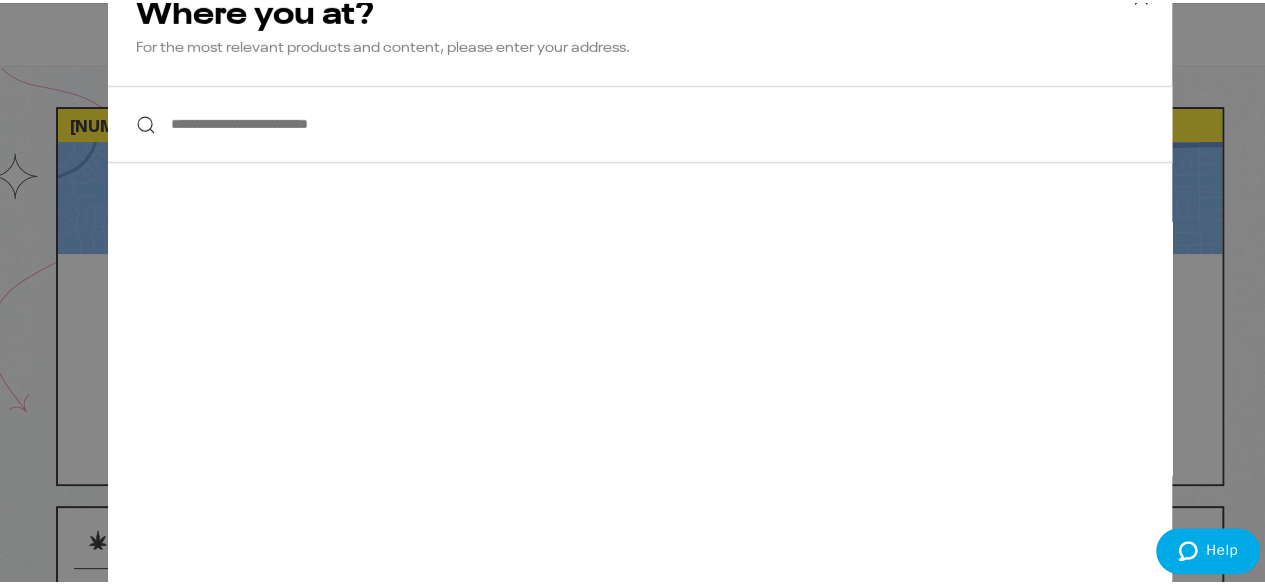 click on "**********" at bounding box center (640, 293) 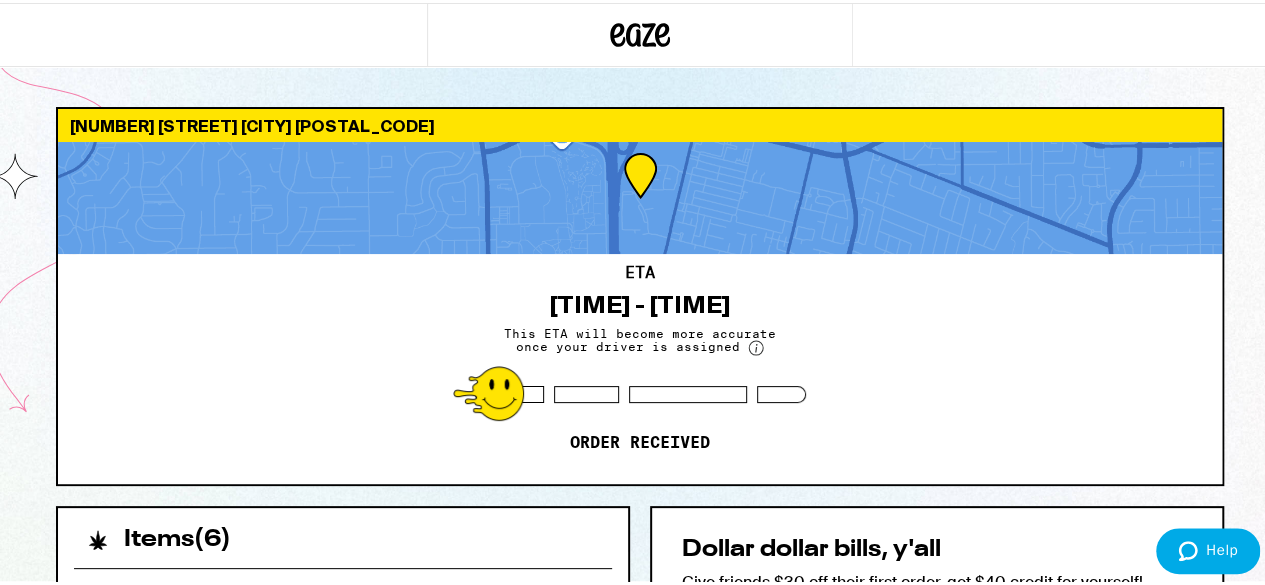 click at bounding box center [213, 32] 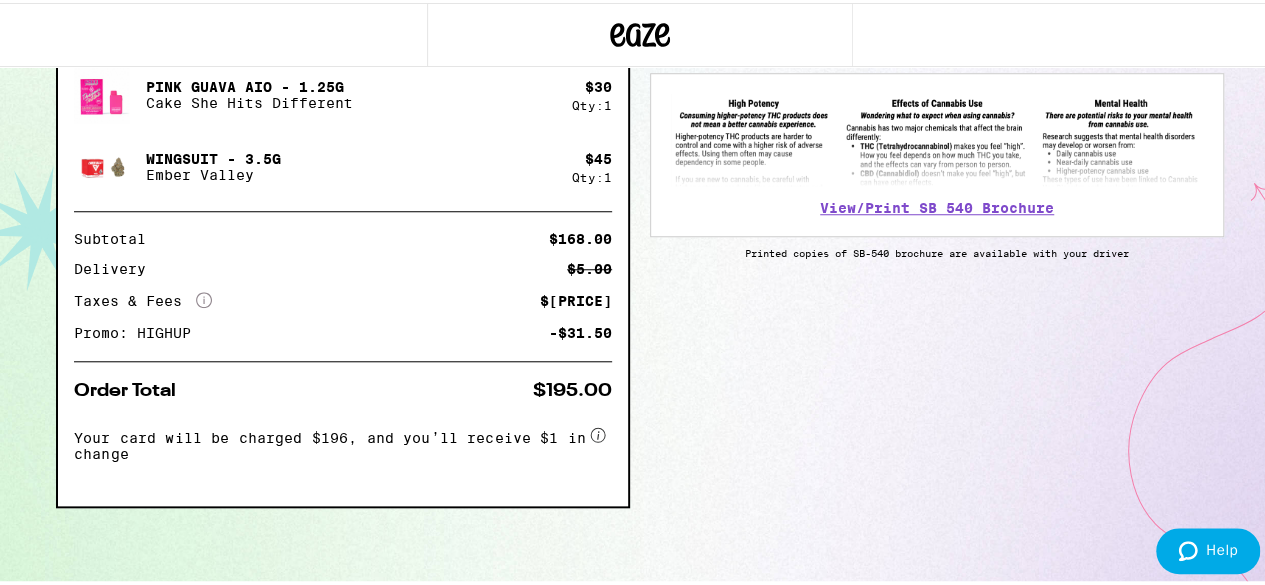 scroll, scrollTop: 740, scrollLeft: 0, axis: vertical 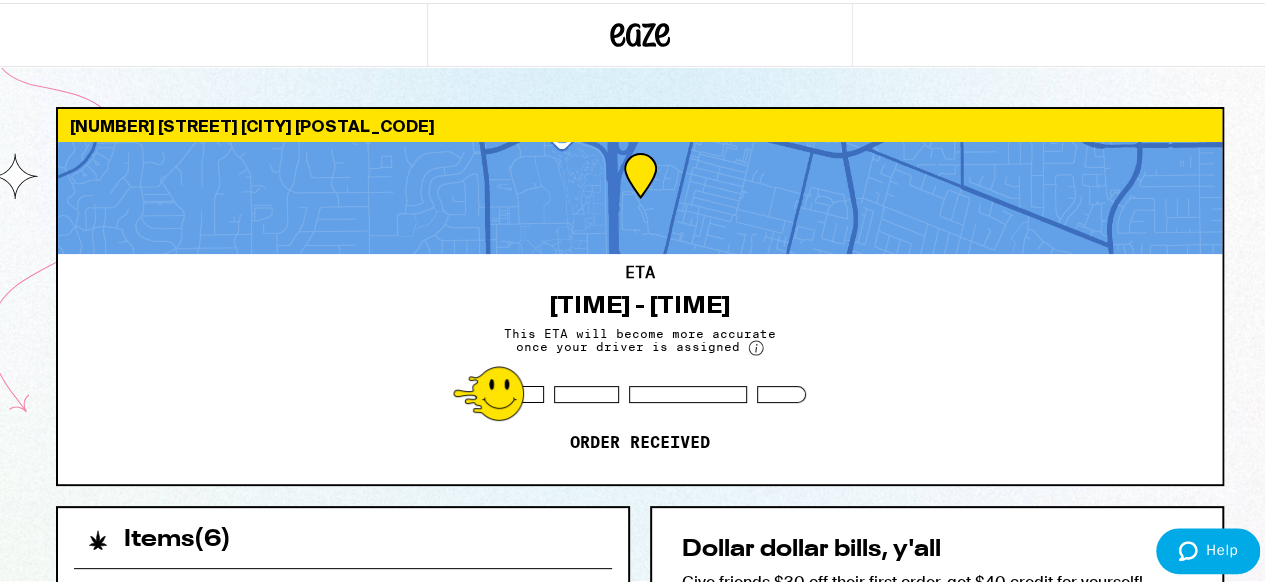 click on "ETA 5:25pm - 6:26pm This ETA will become more accurate once your driver is assigned   Order received" at bounding box center [640, 366] 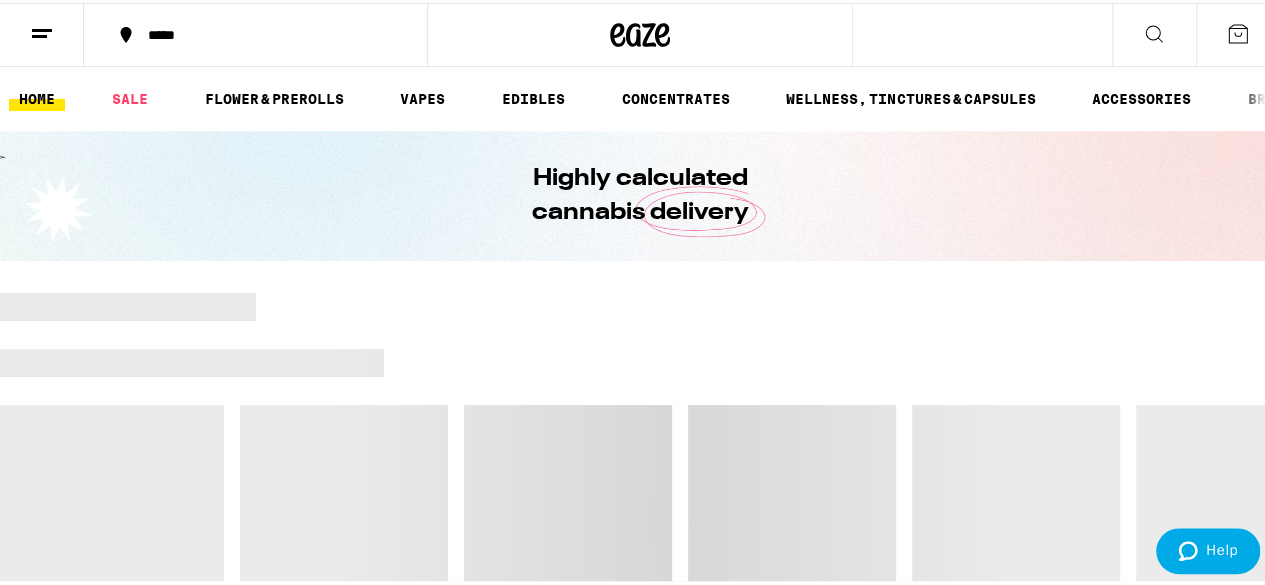 click 